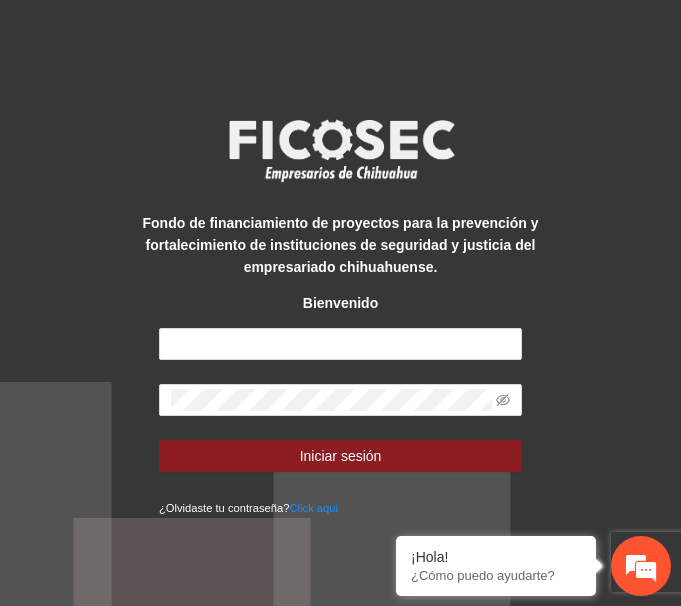 scroll, scrollTop: 0, scrollLeft: 0, axis: both 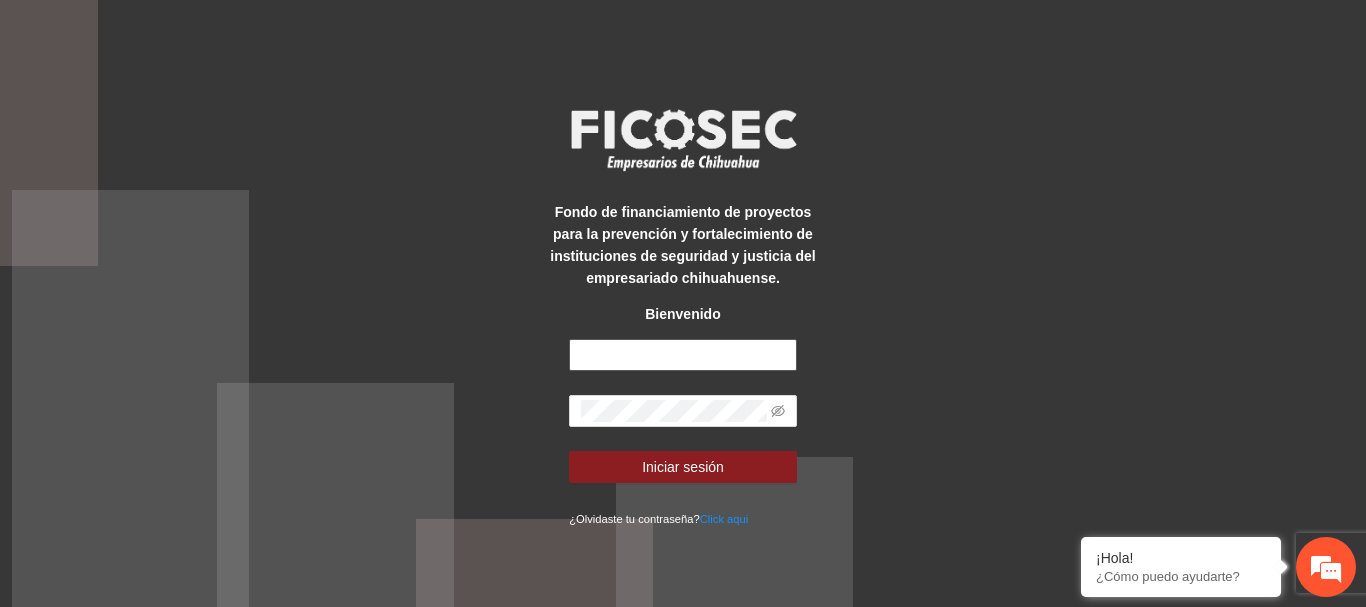 click at bounding box center (683, 355) 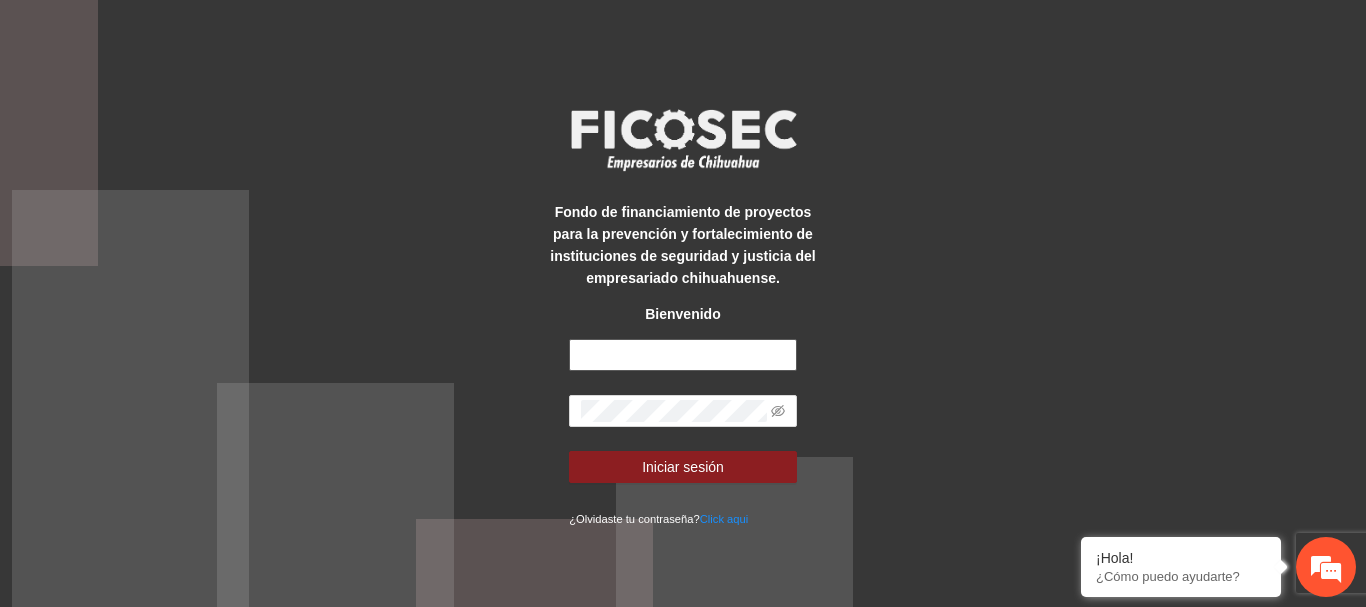 type on "**********" 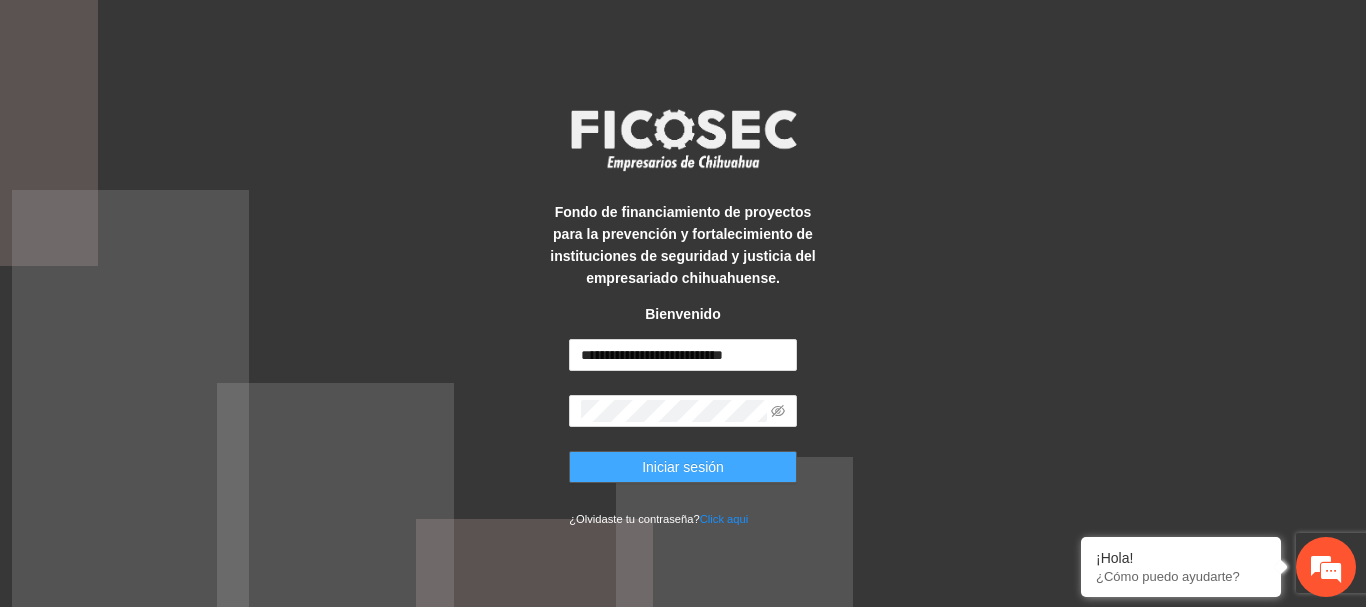 click on "Iniciar sesión" at bounding box center (683, 467) 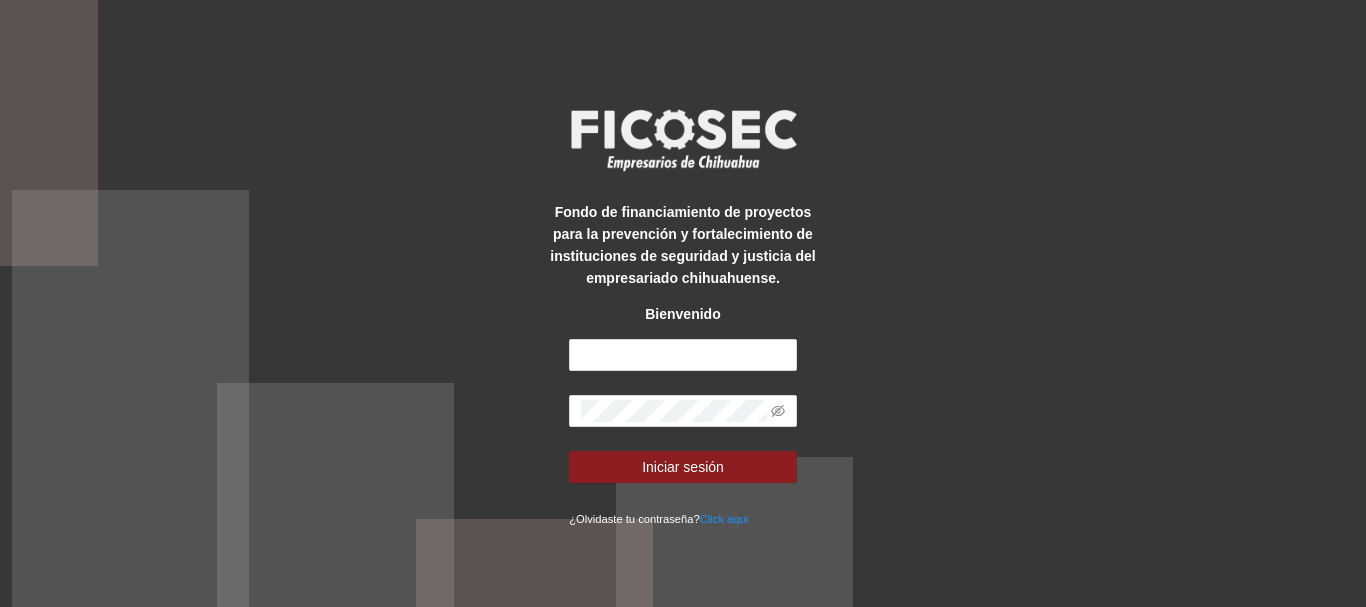 scroll, scrollTop: 0, scrollLeft: 0, axis: both 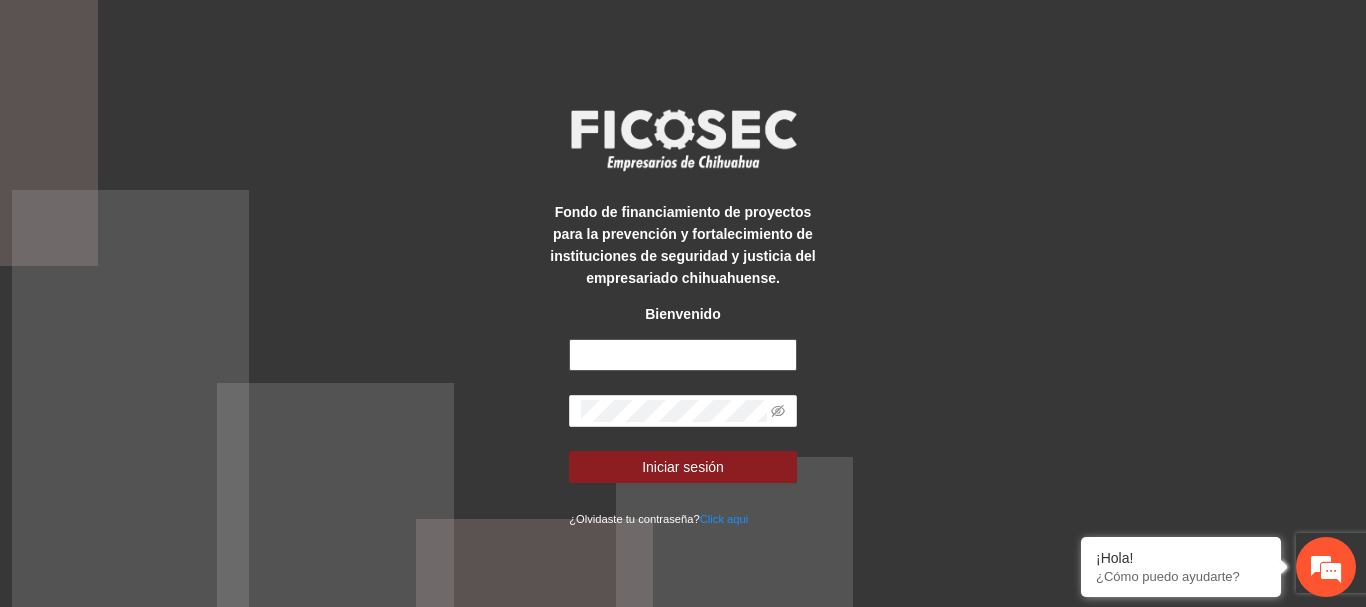 click at bounding box center (683, 355) 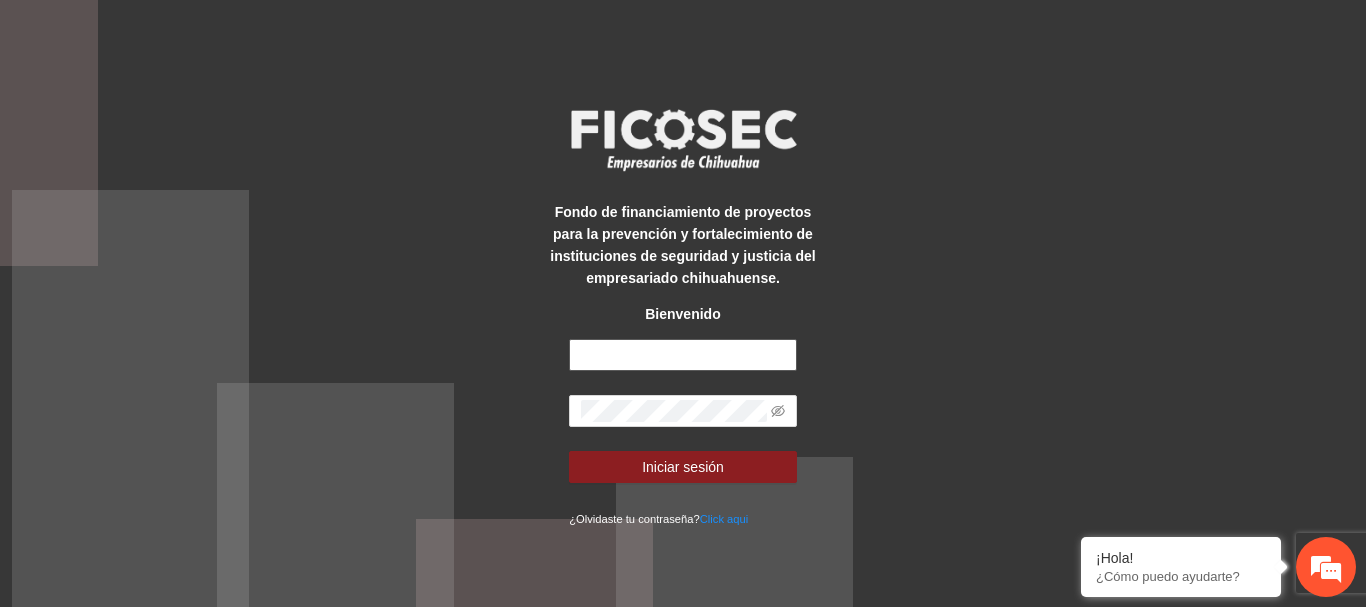 scroll, scrollTop: 0, scrollLeft: 0, axis: both 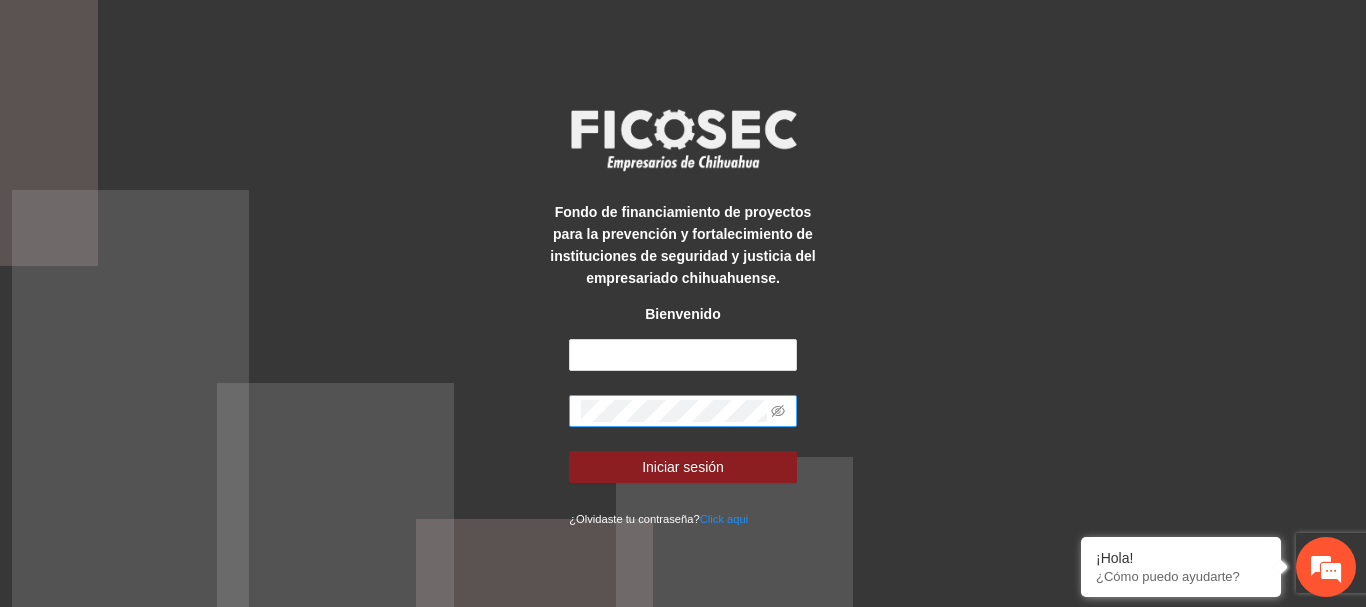 click at bounding box center (683, 411) 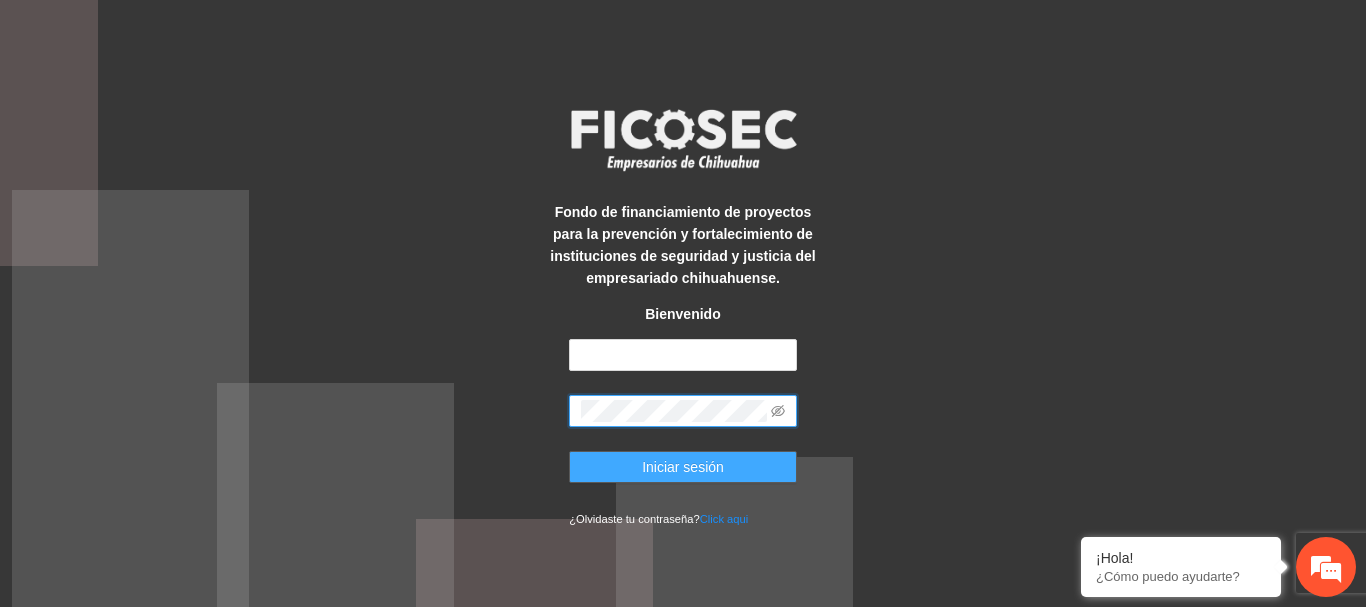 click on "Iniciar sesión" at bounding box center (683, 467) 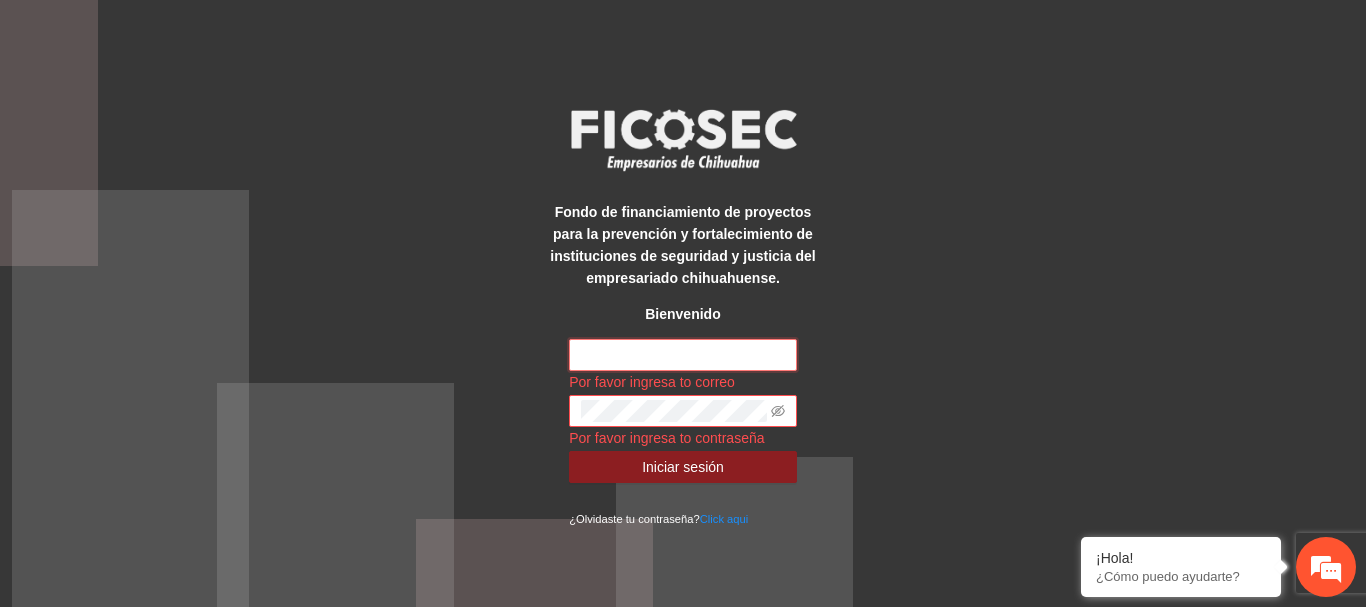 drag, startPoint x: 668, startPoint y: 361, endPoint x: 670, endPoint y: 351, distance: 10.198039 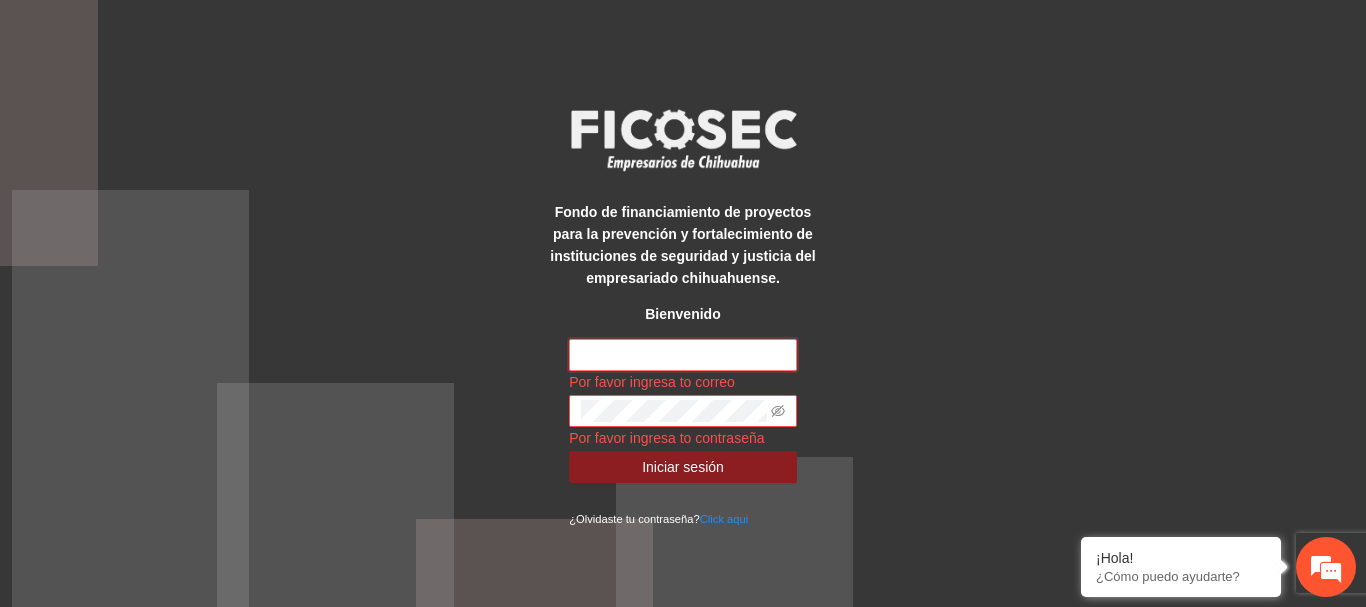type on "**********" 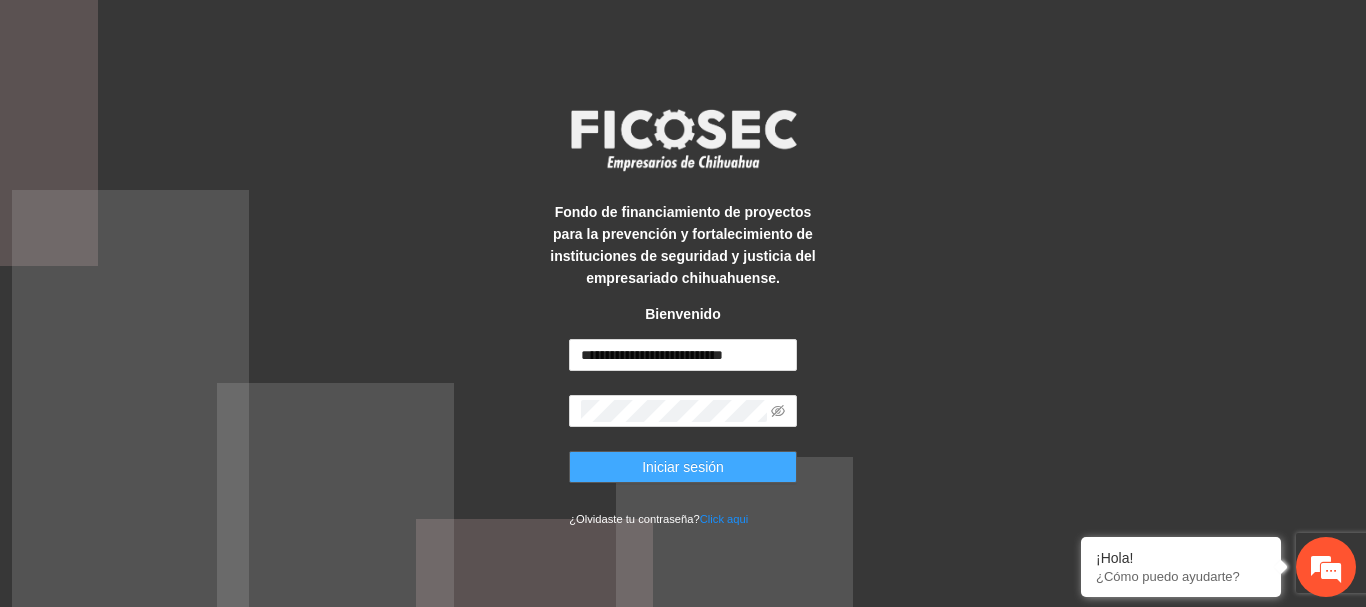 click on "Iniciar sesión" at bounding box center (683, 467) 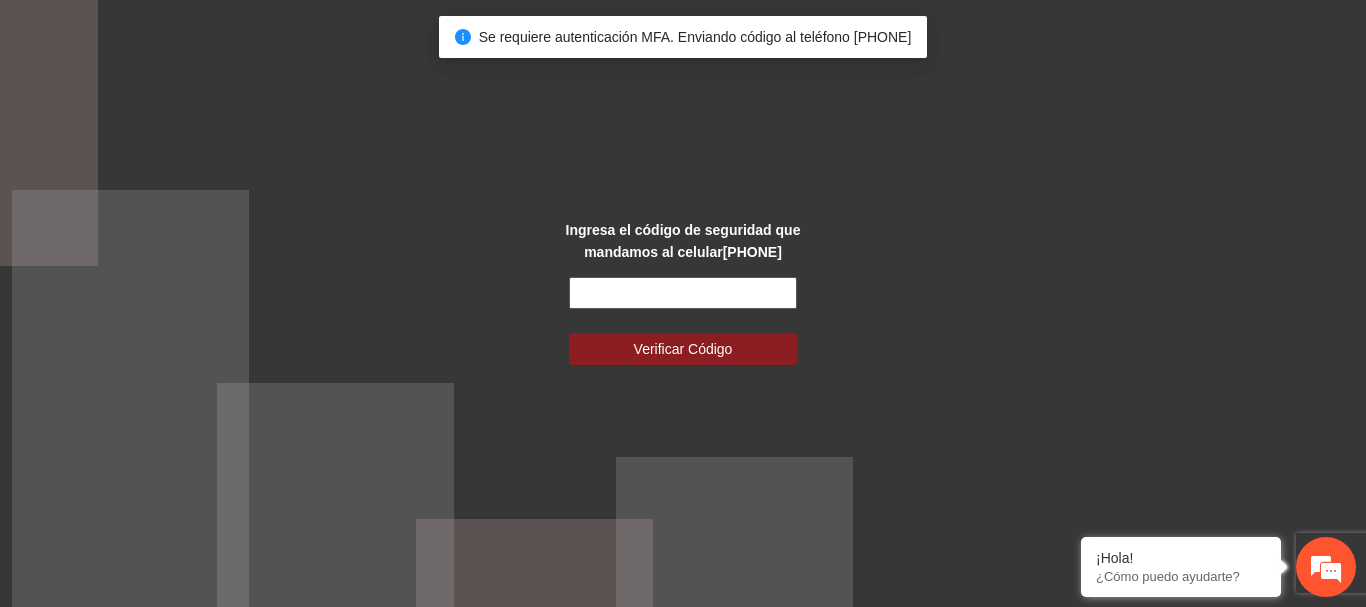 click at bounding box center (683, 293) 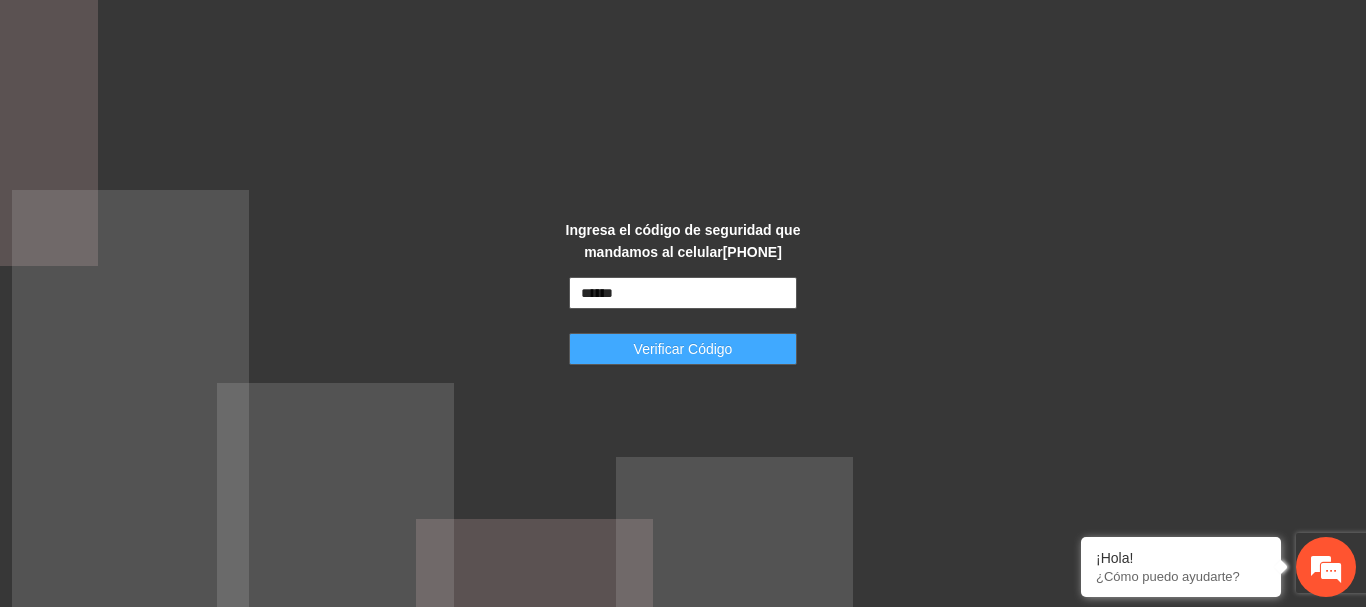 type on "******" 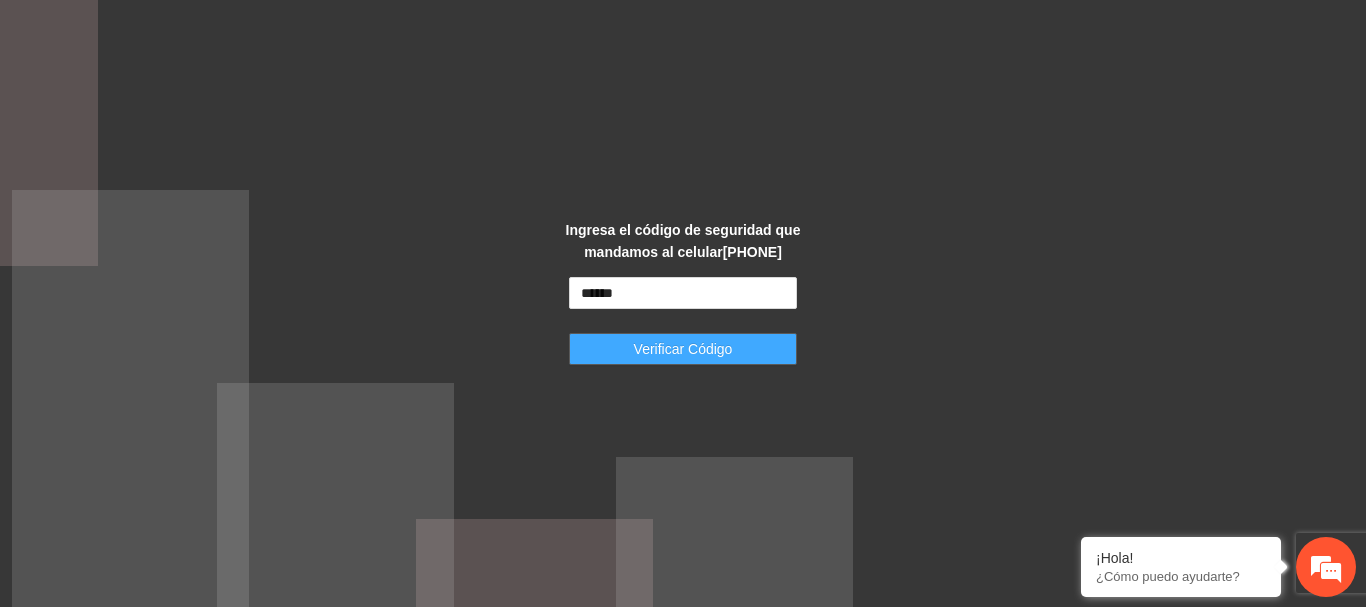 click on "Verificar Código" at bounding box center [683, 349] 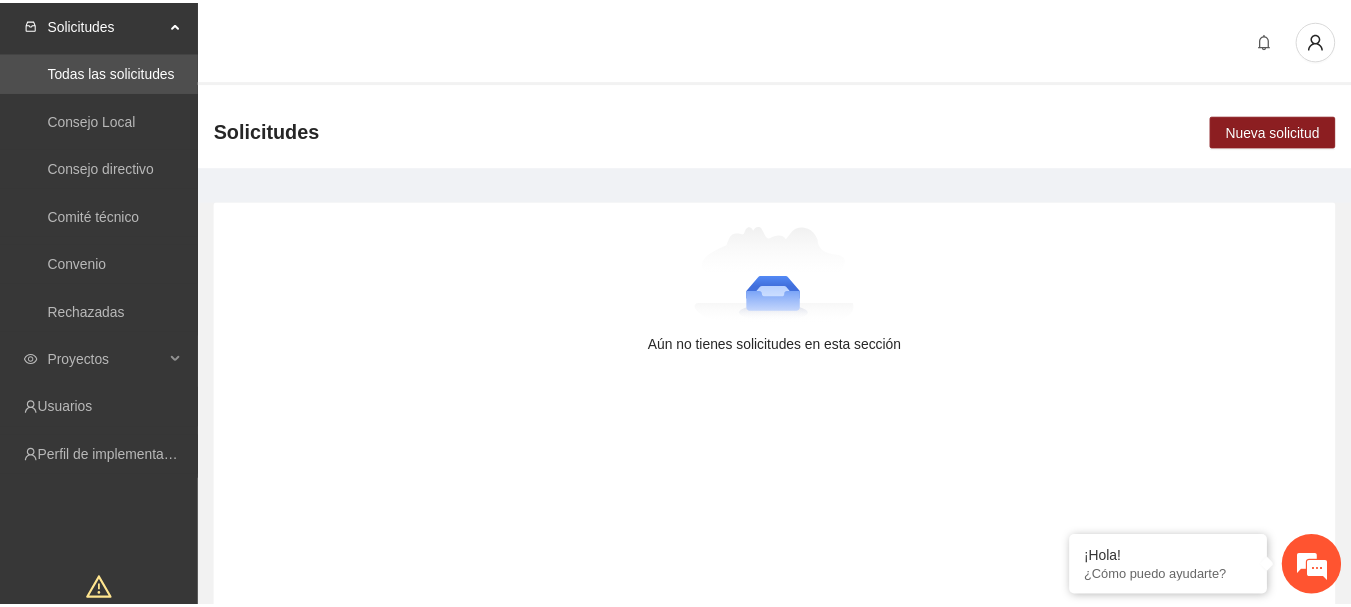 scroll, scrollTop: 0, scrollLeft: 0, axis: both 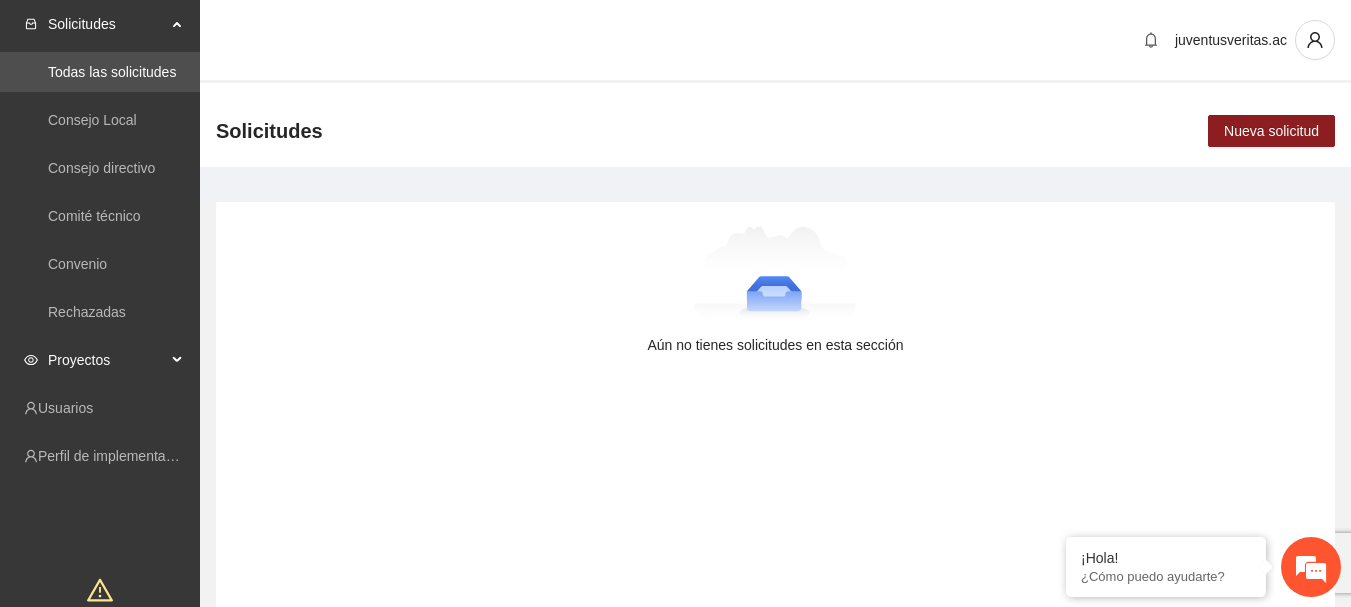 click on "Proyectos" at bounding box center (107, 360) 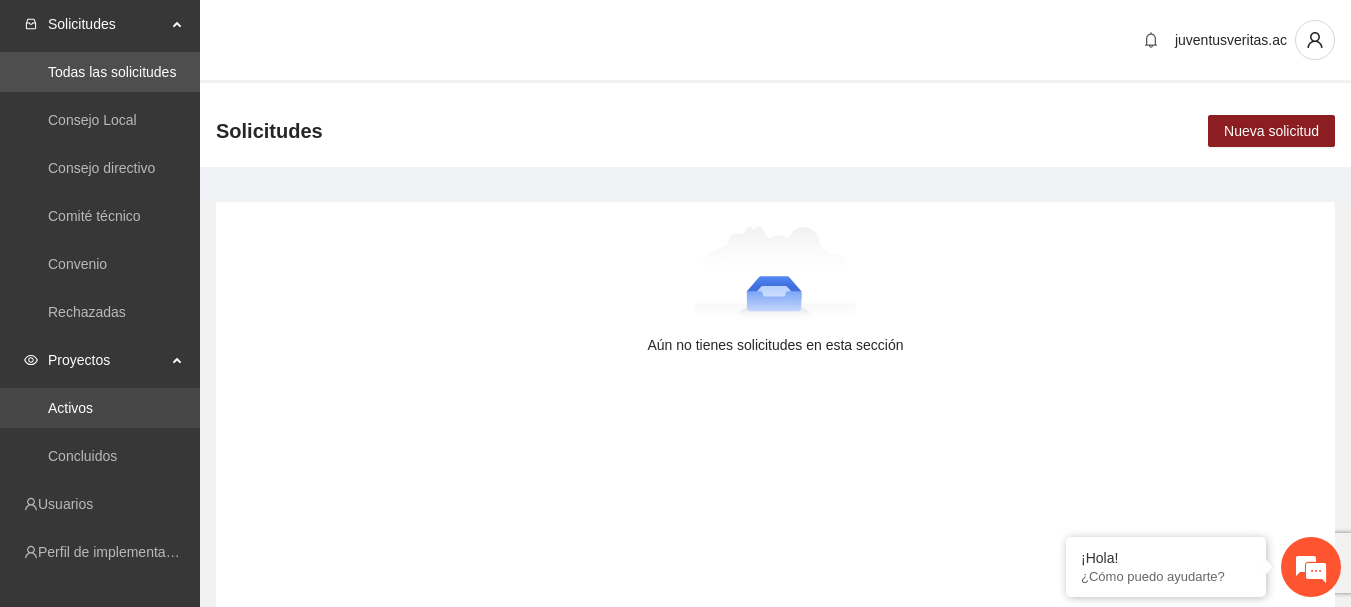 click on "Activos" at bounding box center [70, 408] 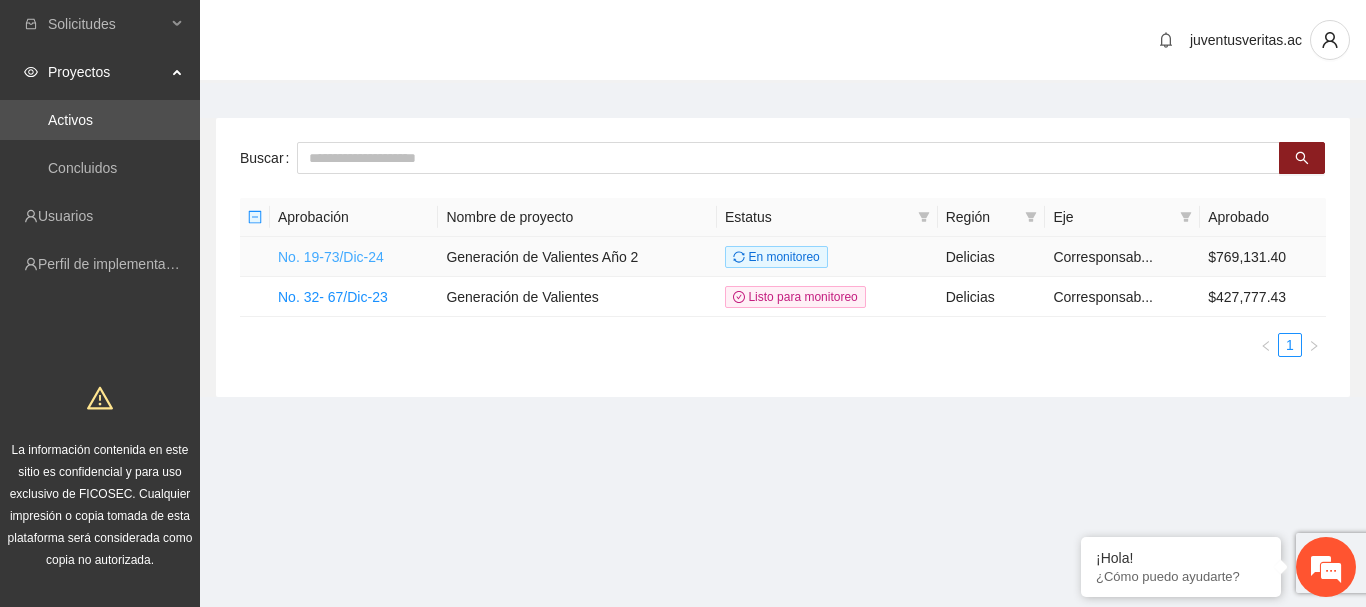 click on "No. 19-73/Dic-24" at bounding box center [331, 257] 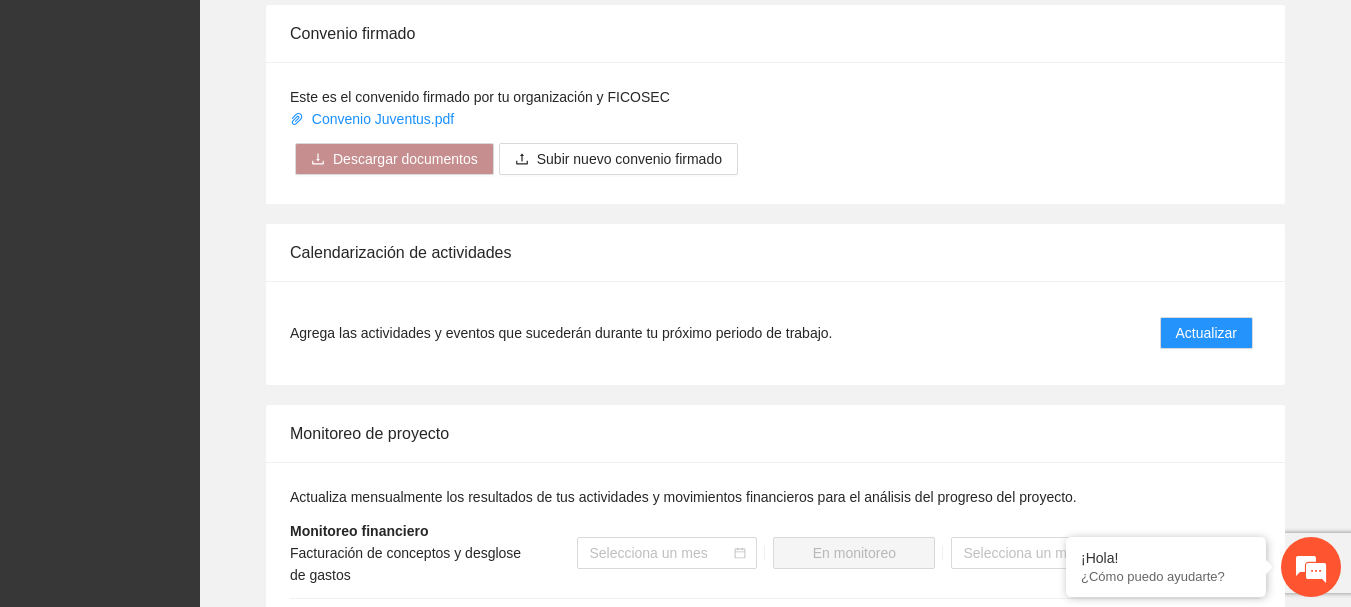 scroll, scrollTop: 1900, scrollLeft: 0, axis: vertical 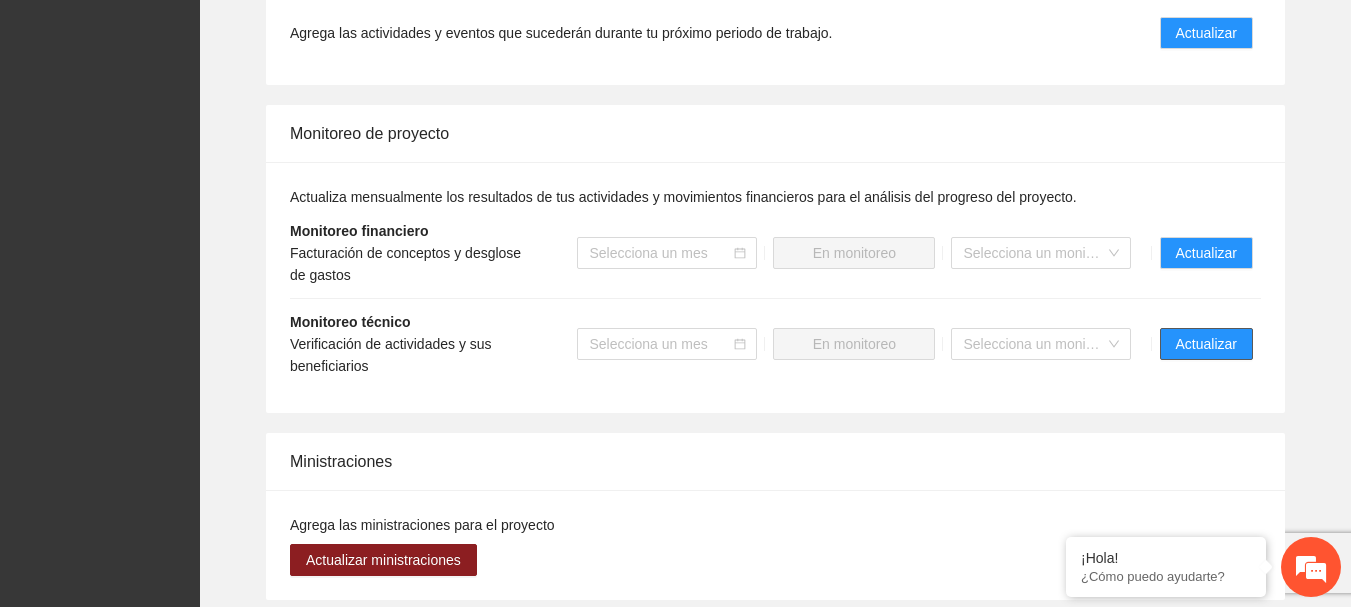 click on "Actualizar" at bounding box center [1206, 344] 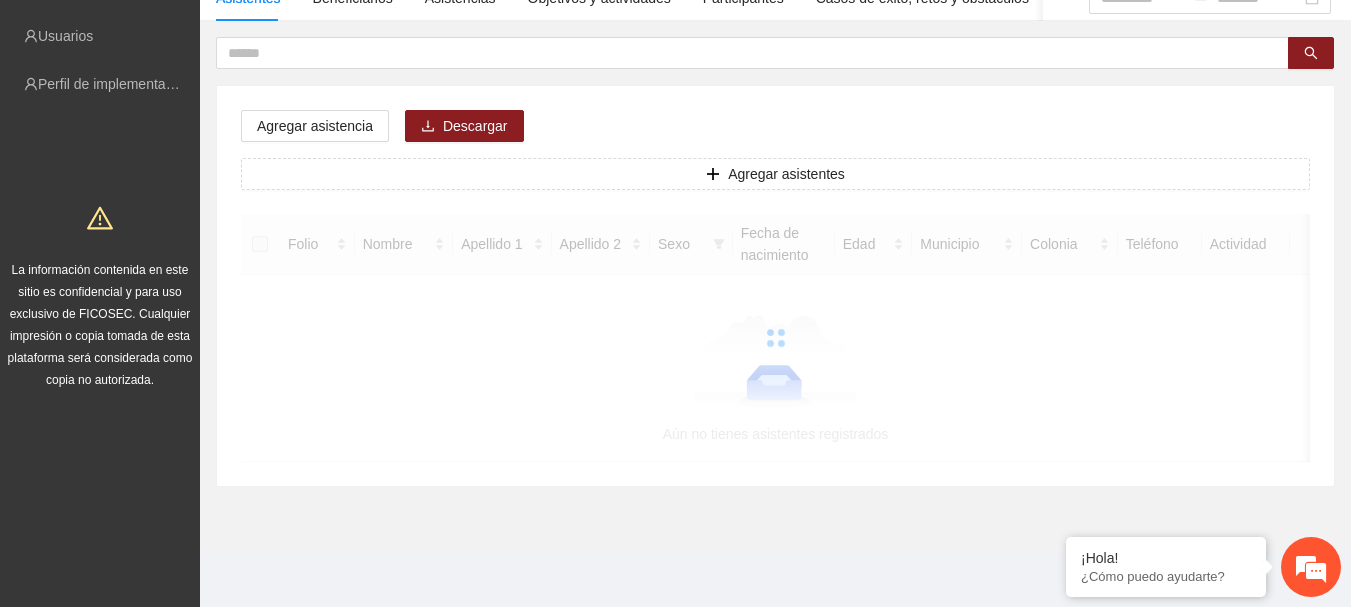 scroll, scrollTop: 0, scrollLeft: 0, axis: both 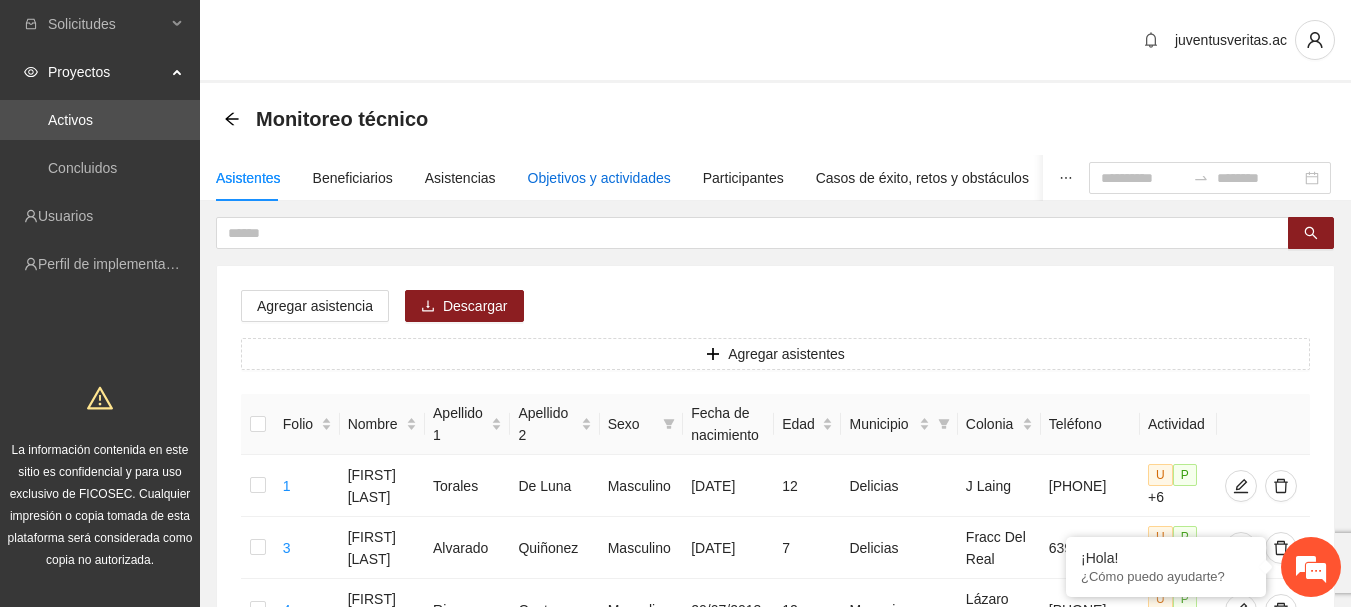 click on "Objetivos y actividades" at bounding box center [599, 178] 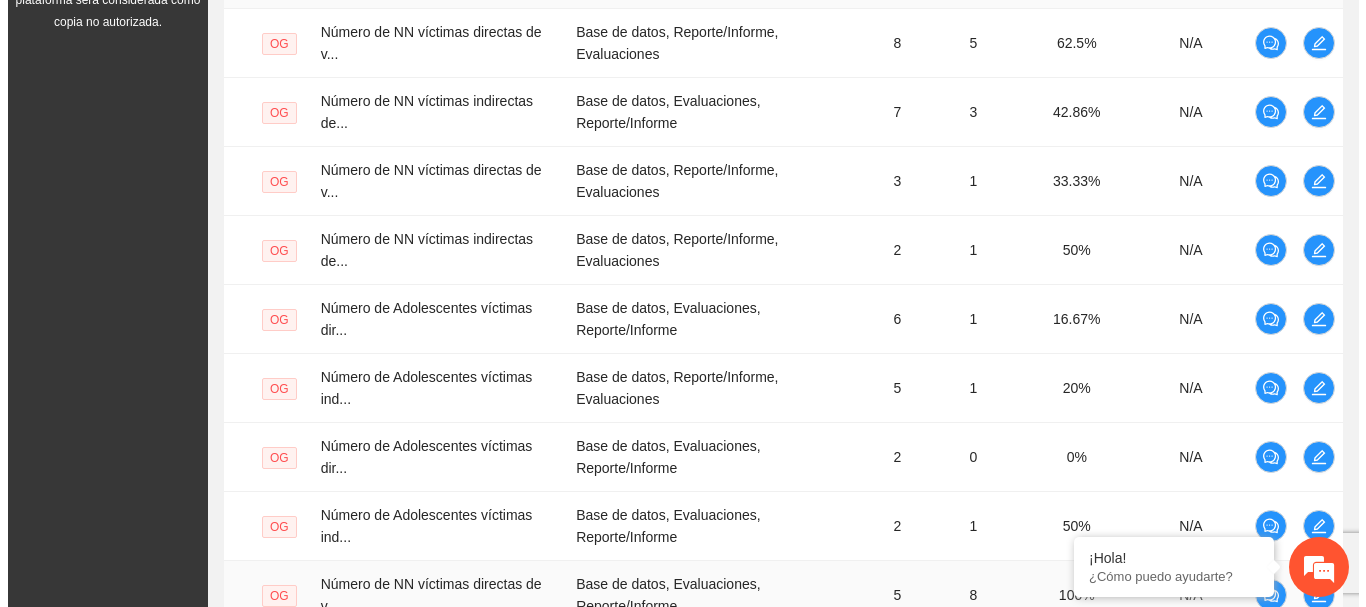scroll, scrollTop: 522, scrollLeft: 0, axis: vertical 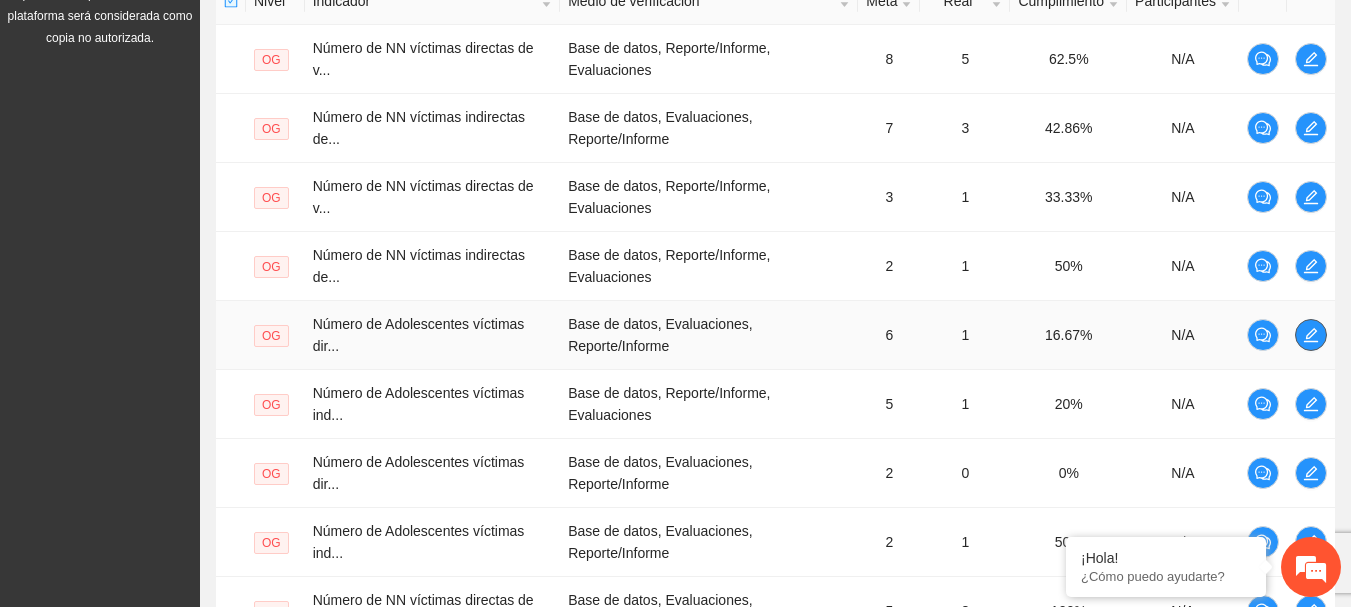 click at bounding box center (1311, 335) 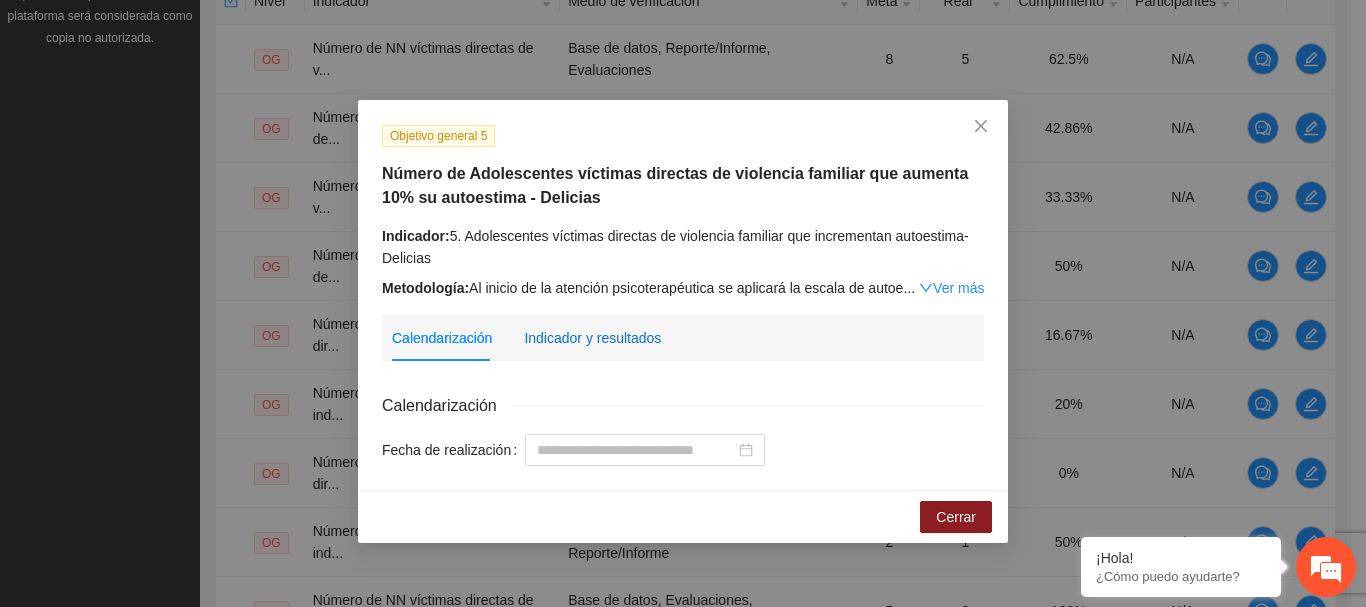 click on "Indicador y resultados" at bounding box center [592, 338] 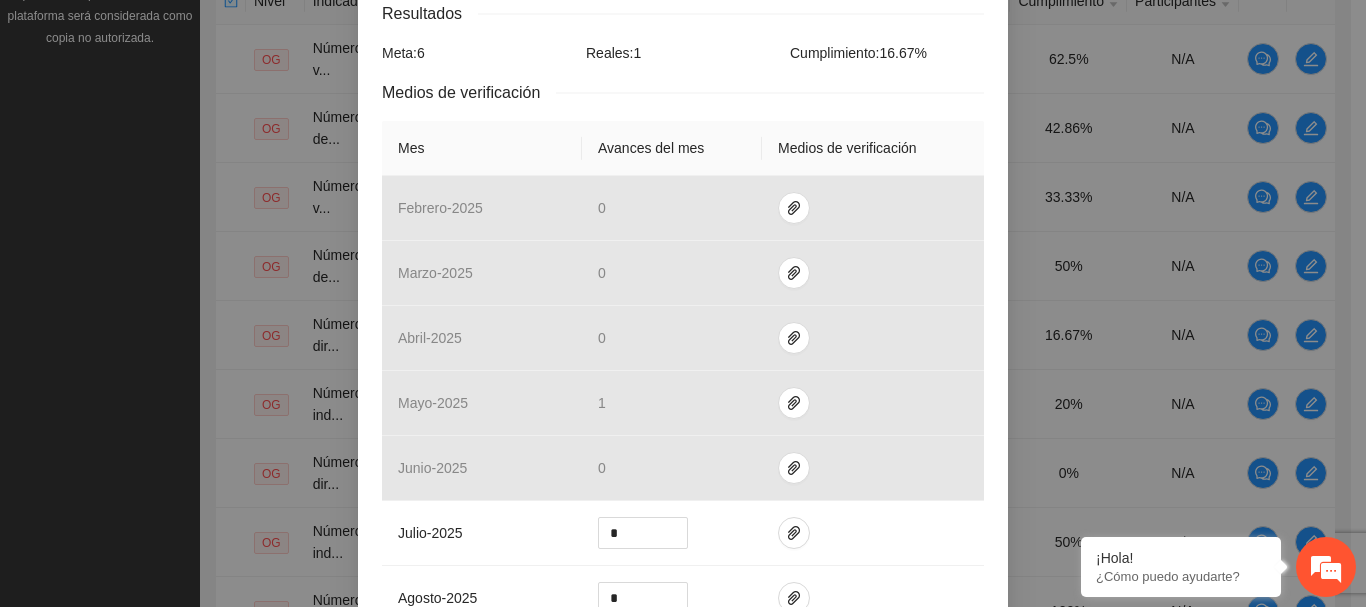 scroll, scrollTop: 500, scrollLeft: 0, axis: vertical 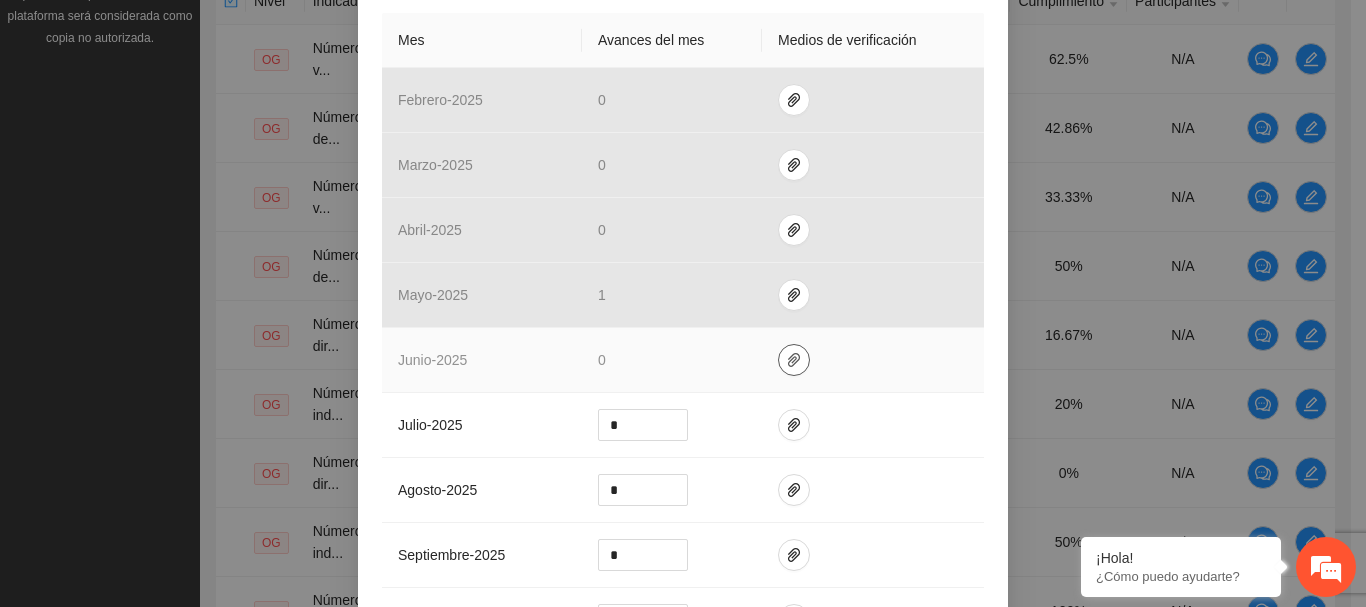 click 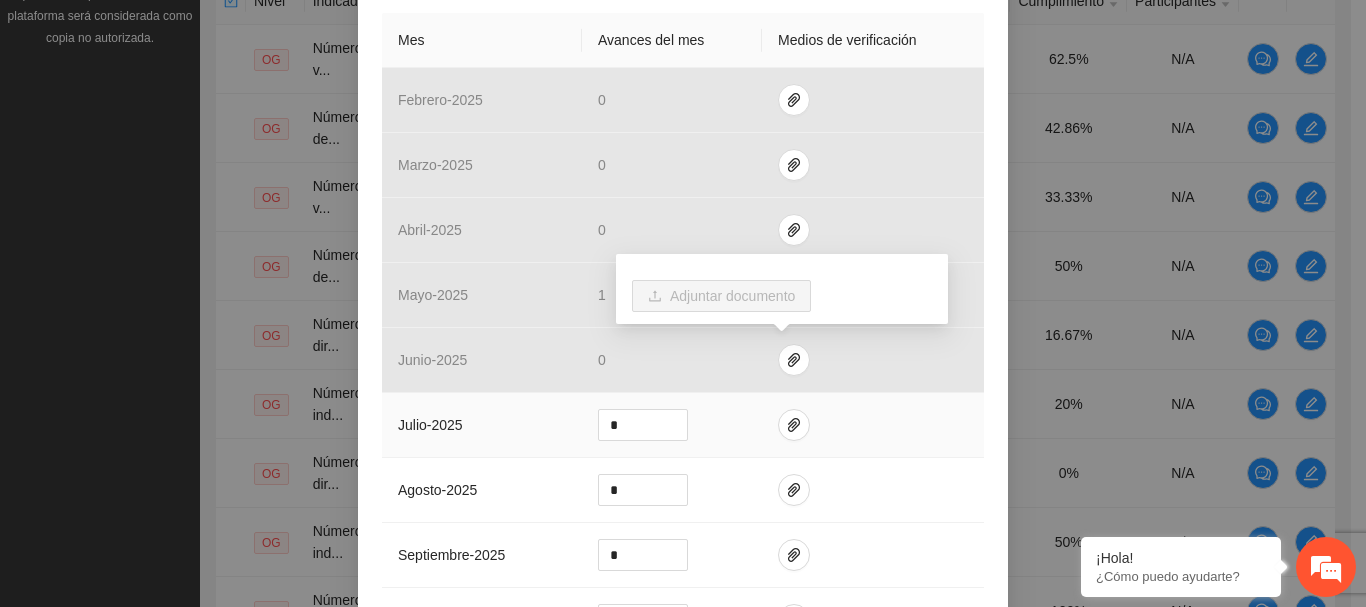 click at bounding box center [873, 425] 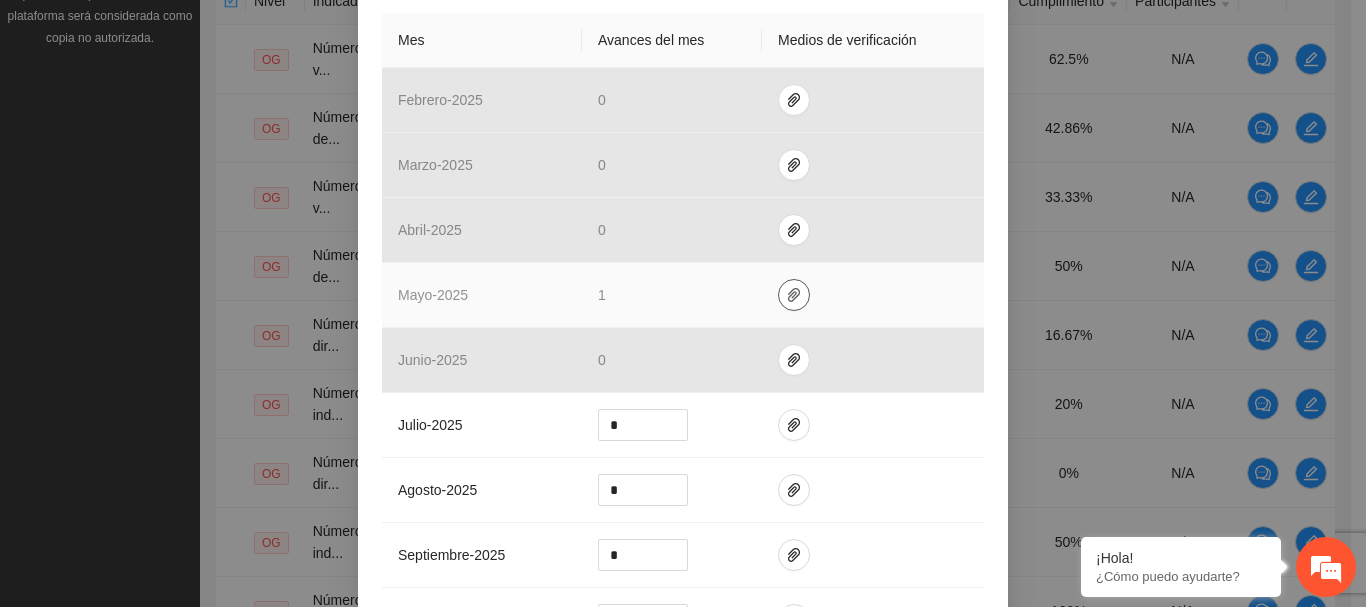 click 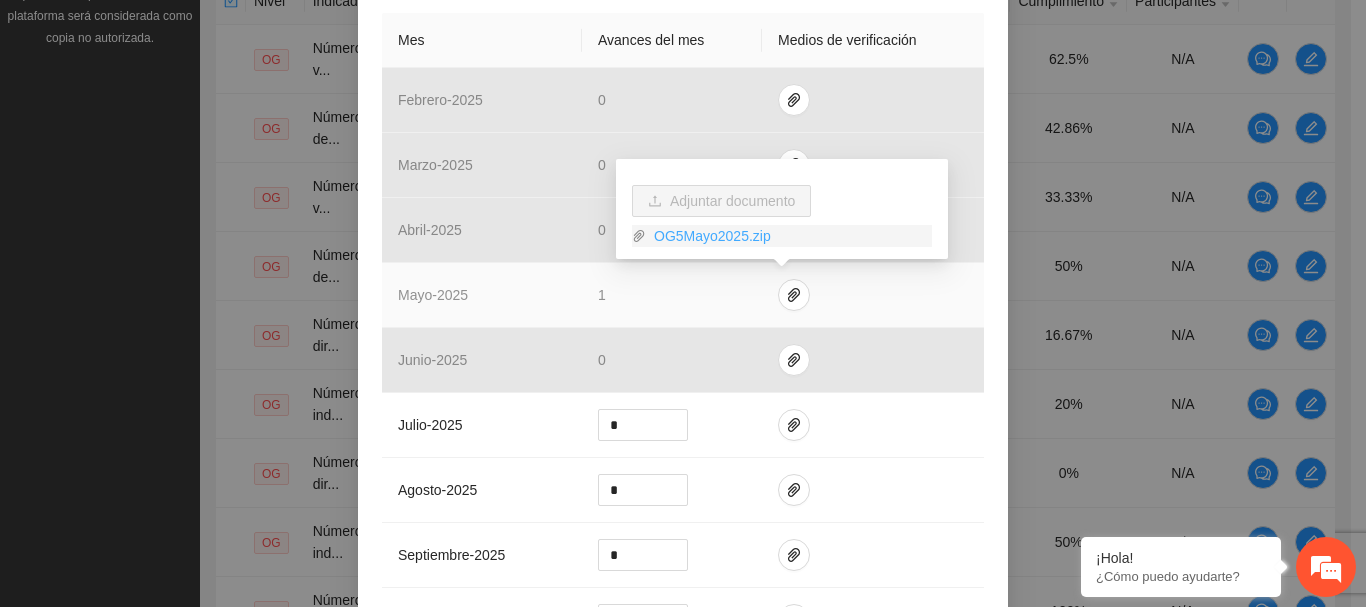 click on "OG5Mayo2025.zip" at bounding box center [789, 236] 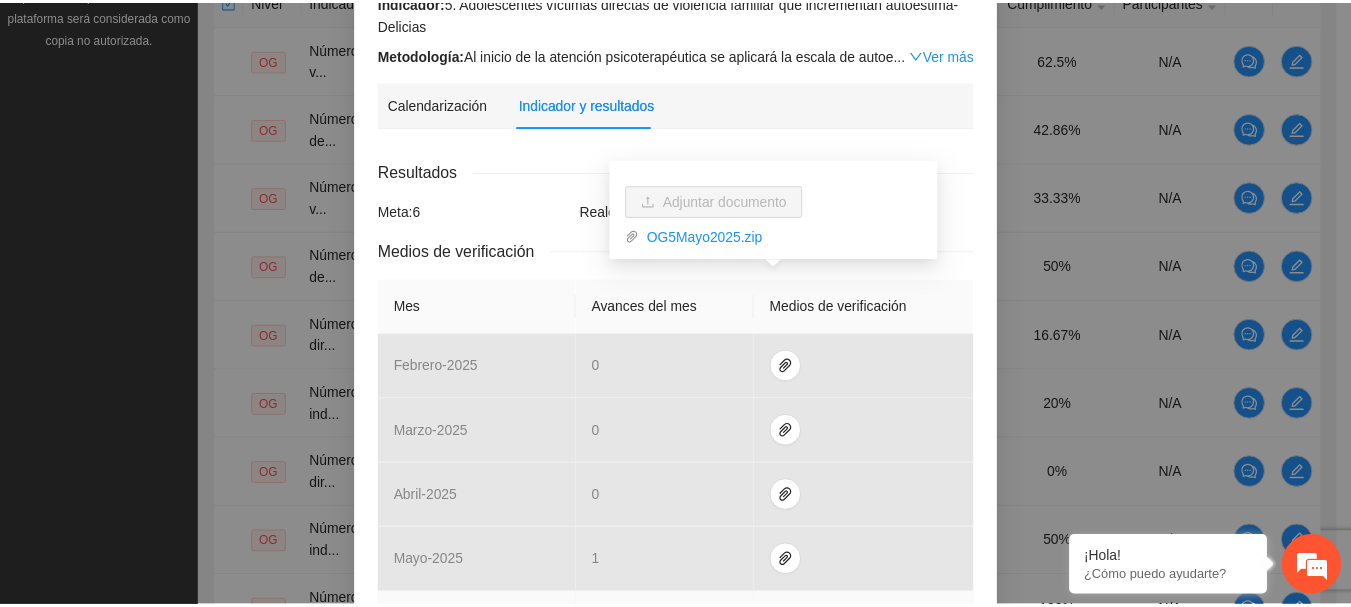 scroll, scrollTop: 0, scrollLeft: 0, axis: both 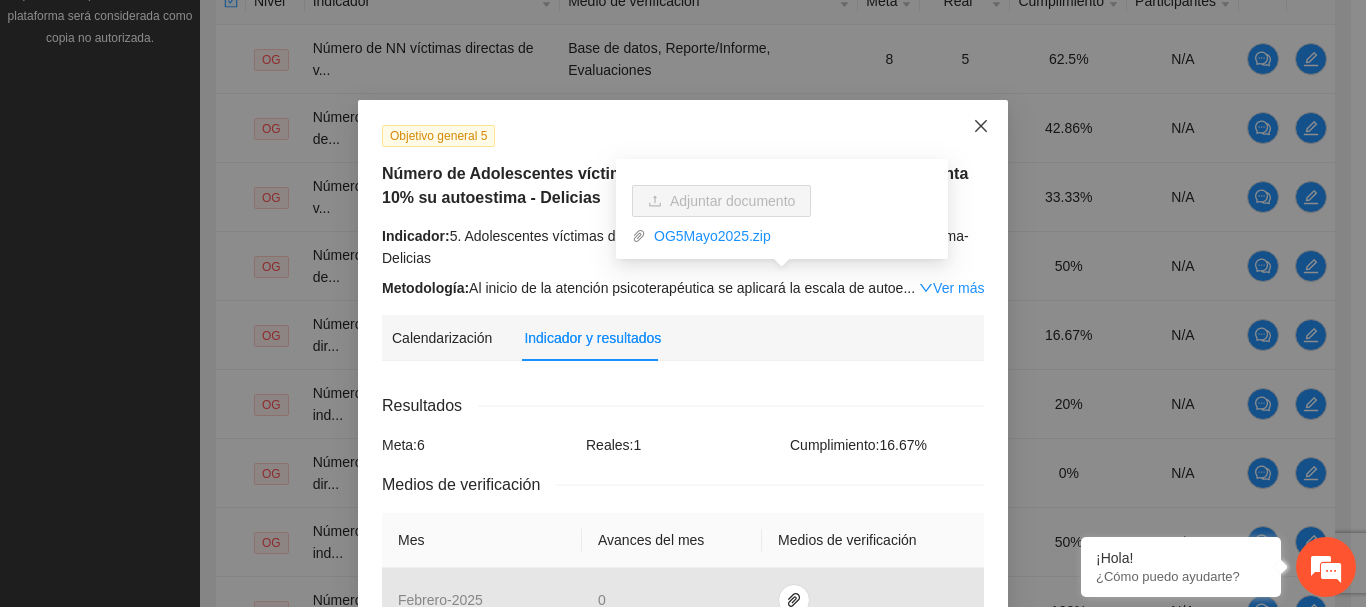 click at bounding box center (981, 127) 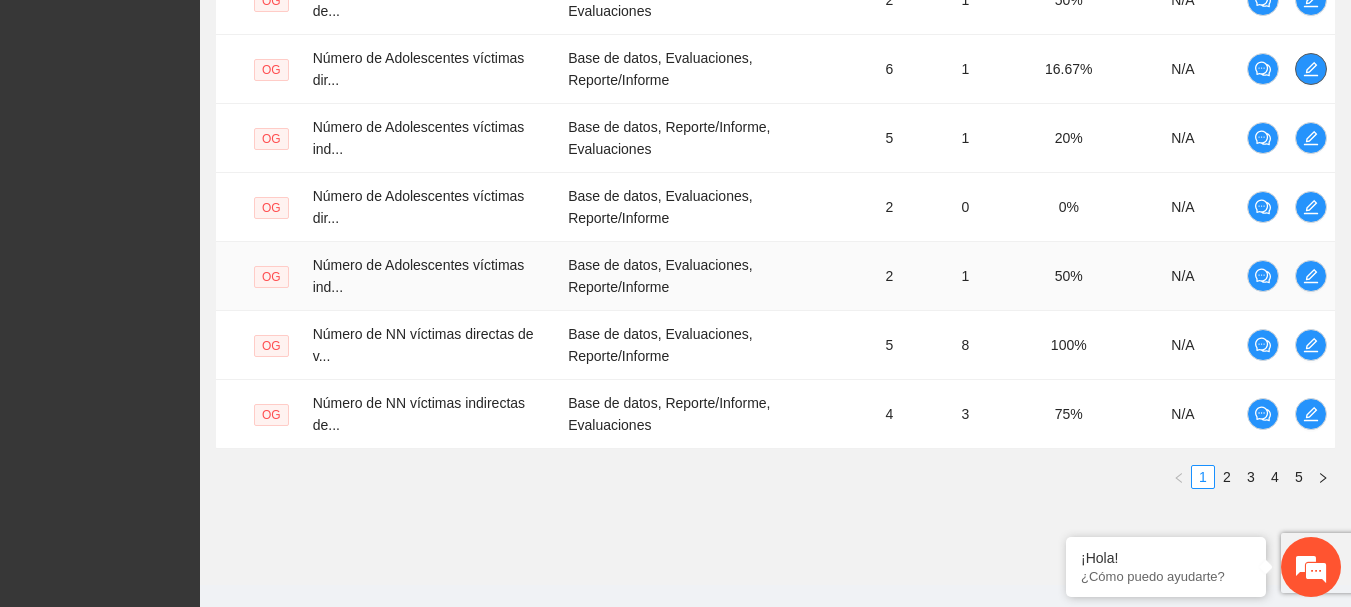 scroll, scrollTop: 822, scrollLeft: 0, axis: vertical 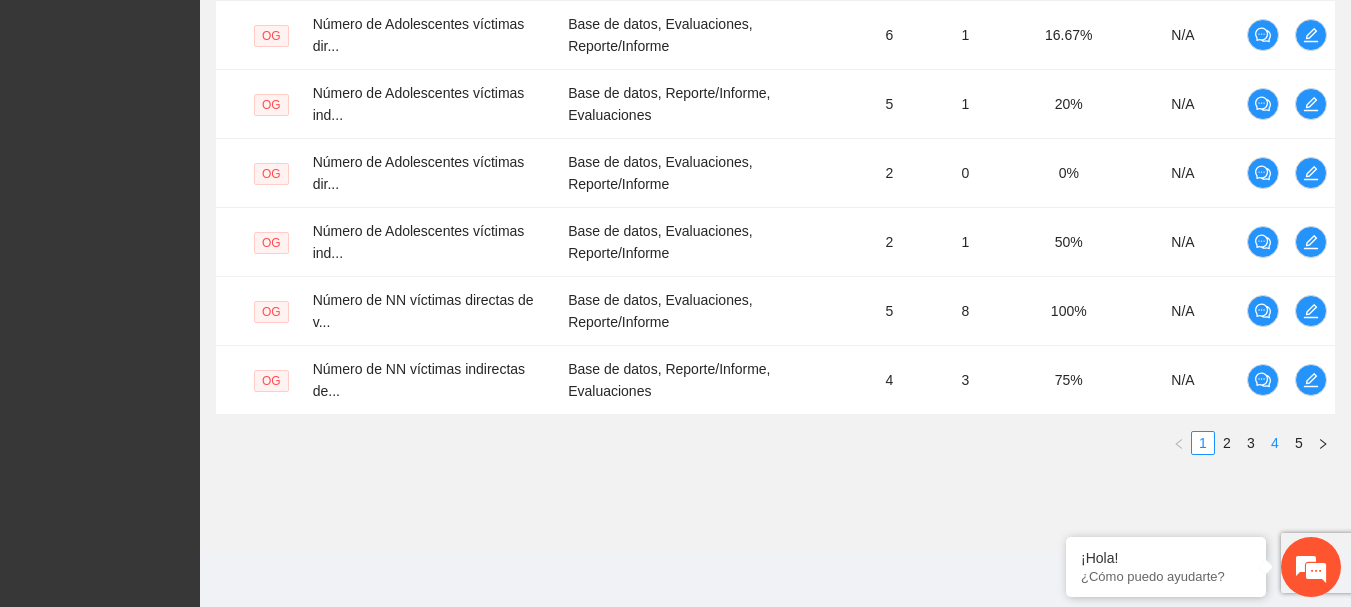 click on "4" at bounding box center (1275, 443) 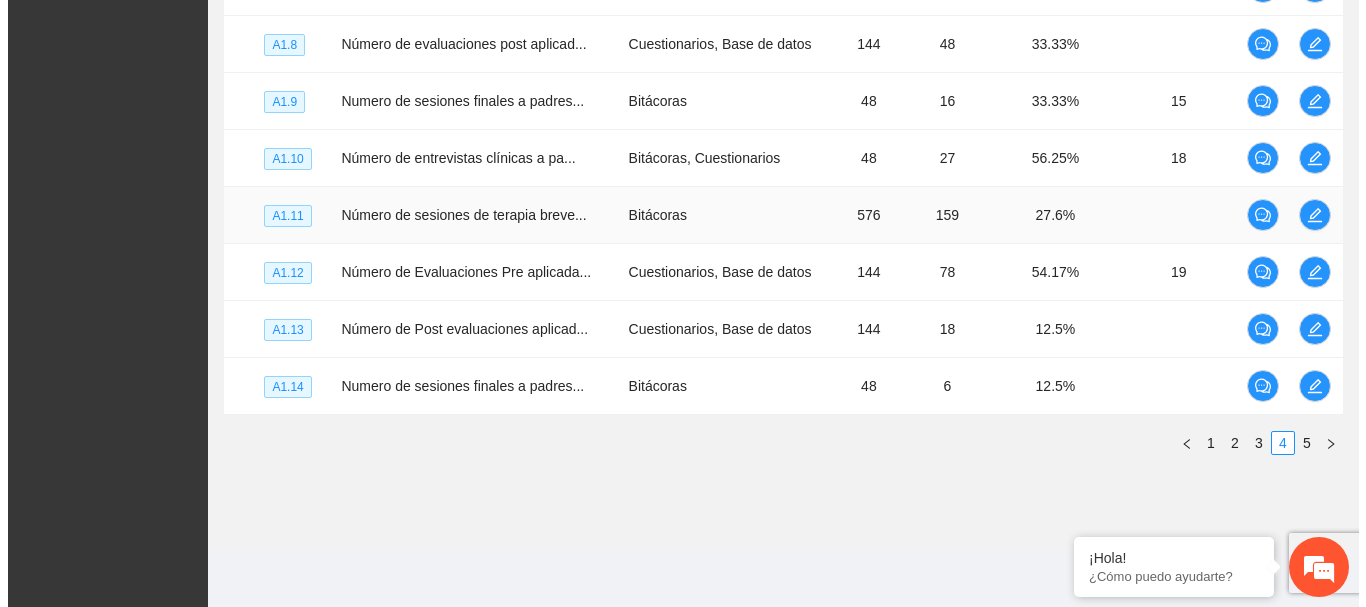 scroll, scrollTop: 702, scrollLeft: 0, axis: vertical 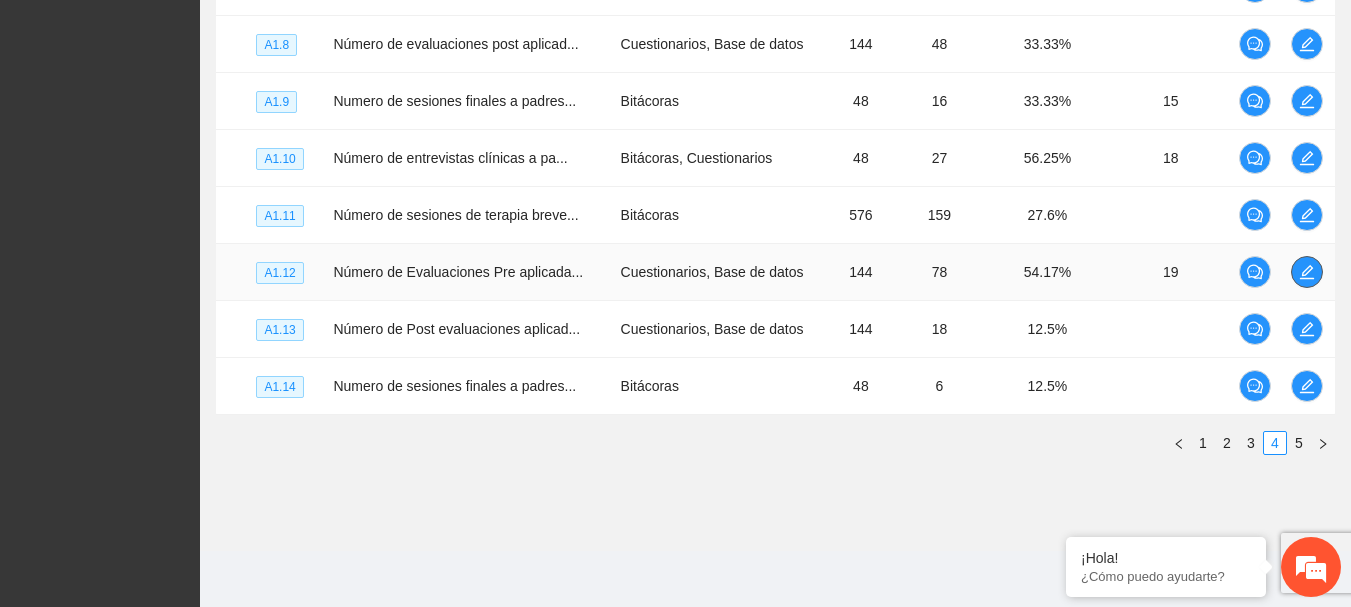 click 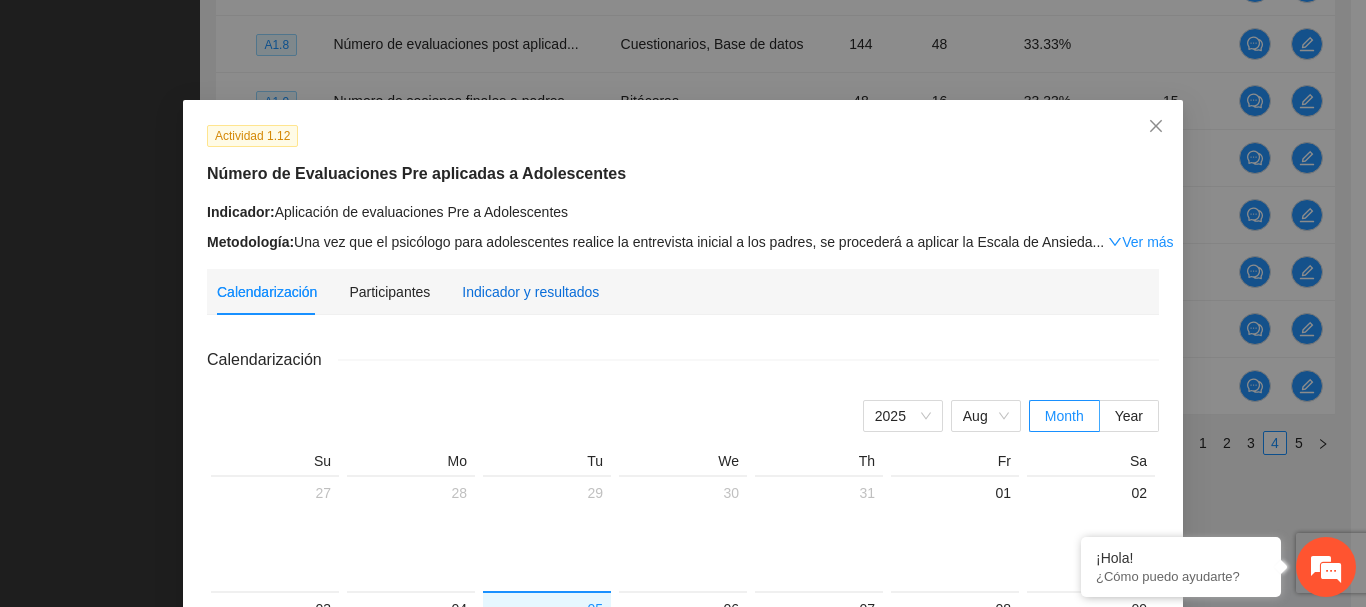click on "Indicador y resultados" at bounding box center (530, 292) 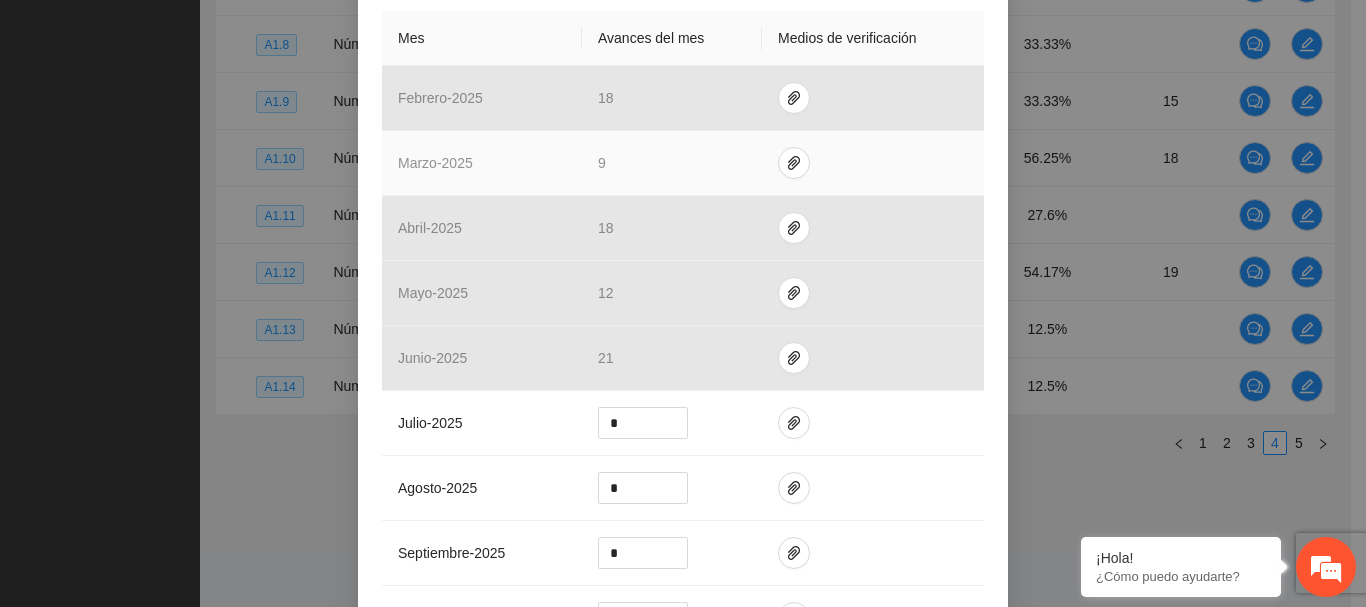 scroll, scrollTop: 500, scrollLeft: 0, axis: vertical 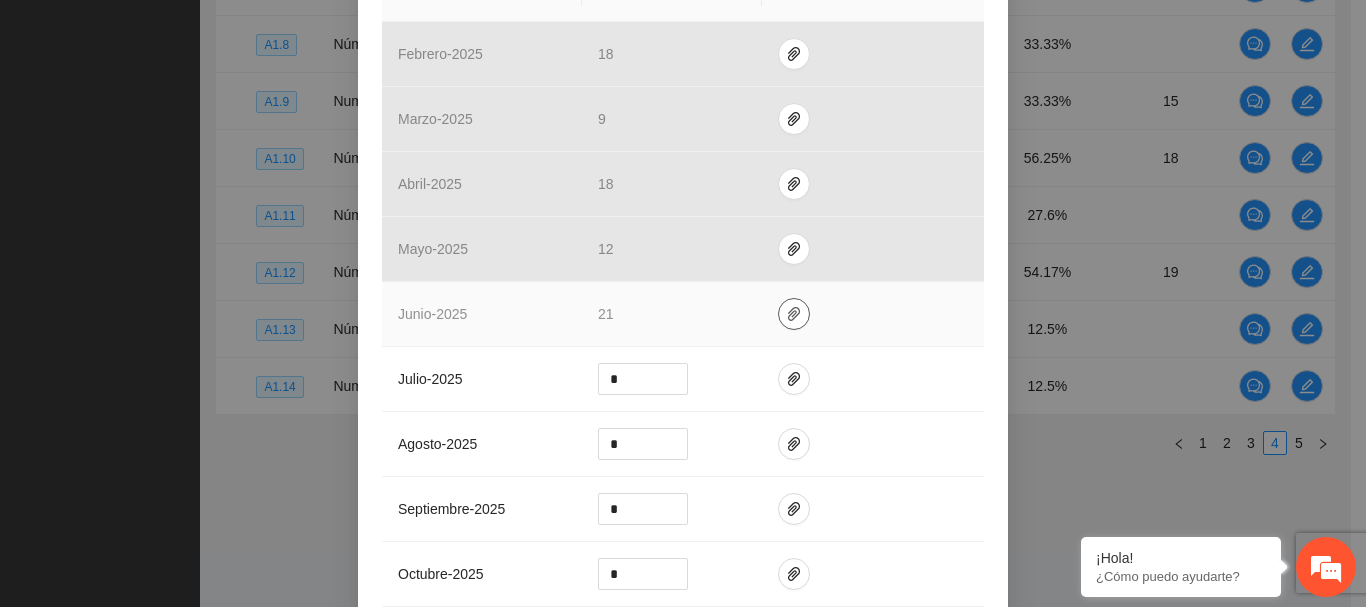 click 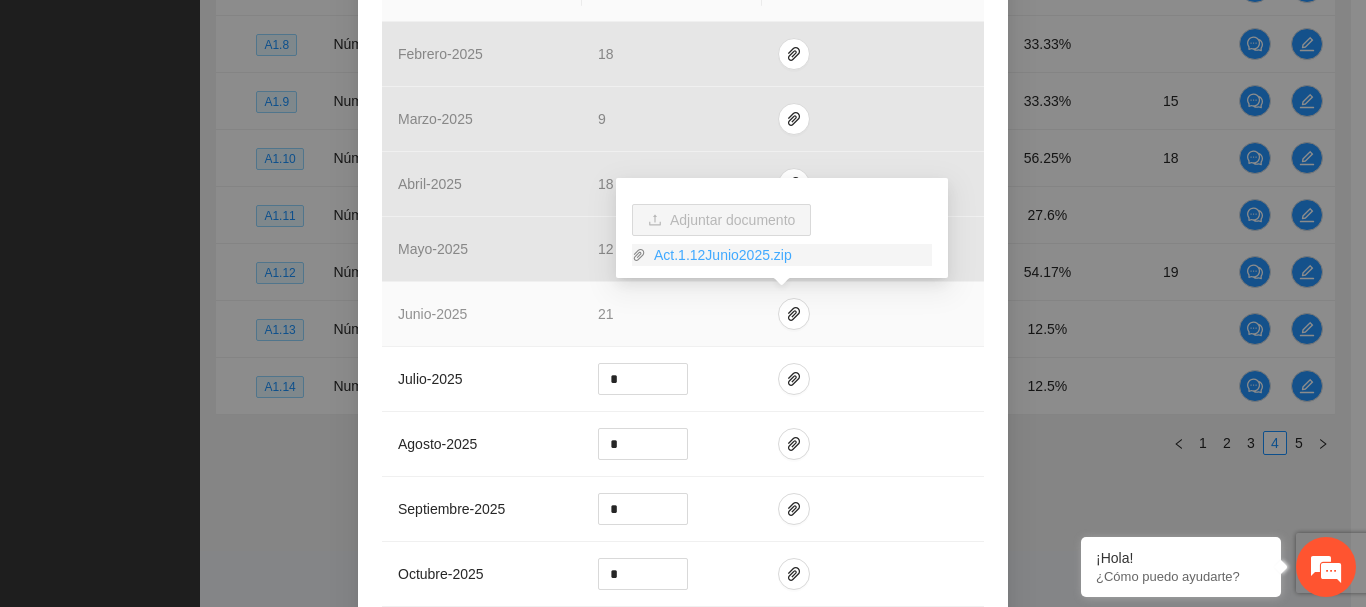 click on "Act.1.12Junio2025.zip" at bounding box center (789, 255) 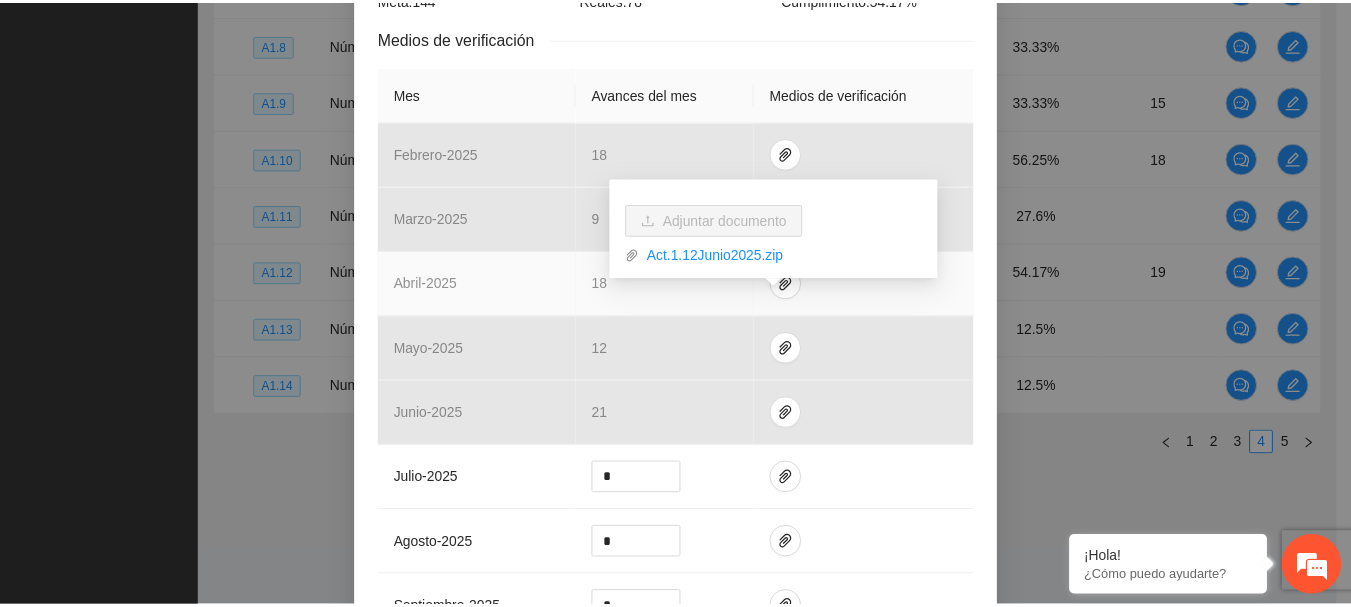 scroll, scrollTop: 0, scrollLeft: 0, axis: both 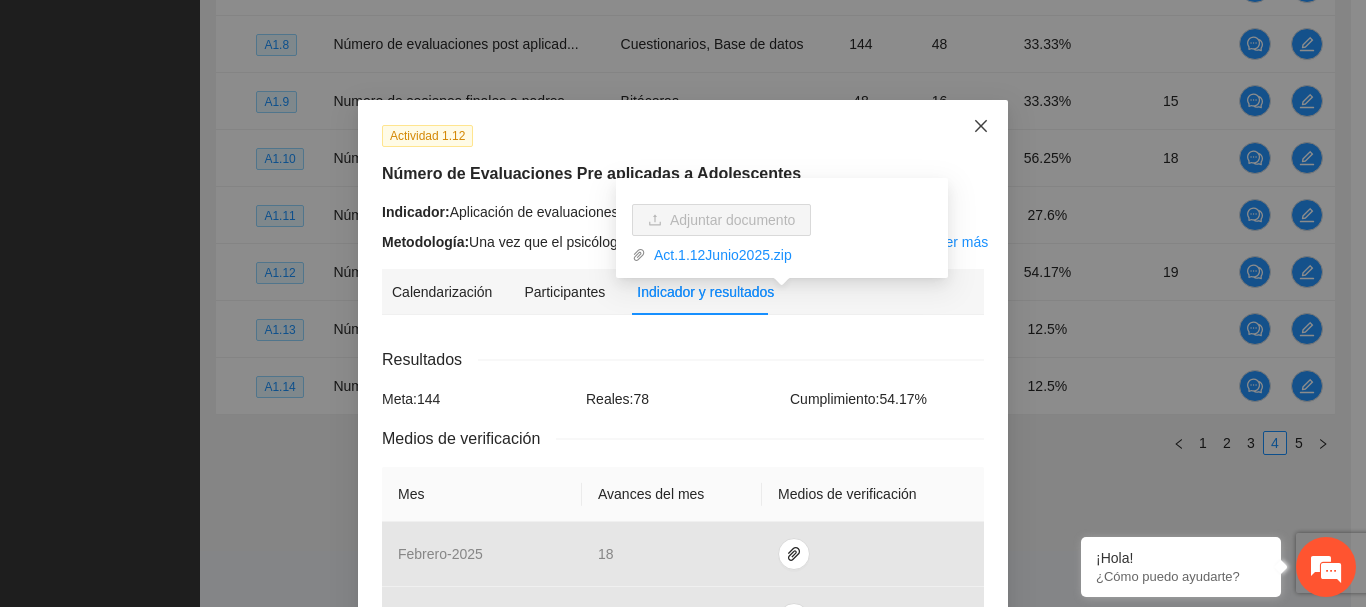 click 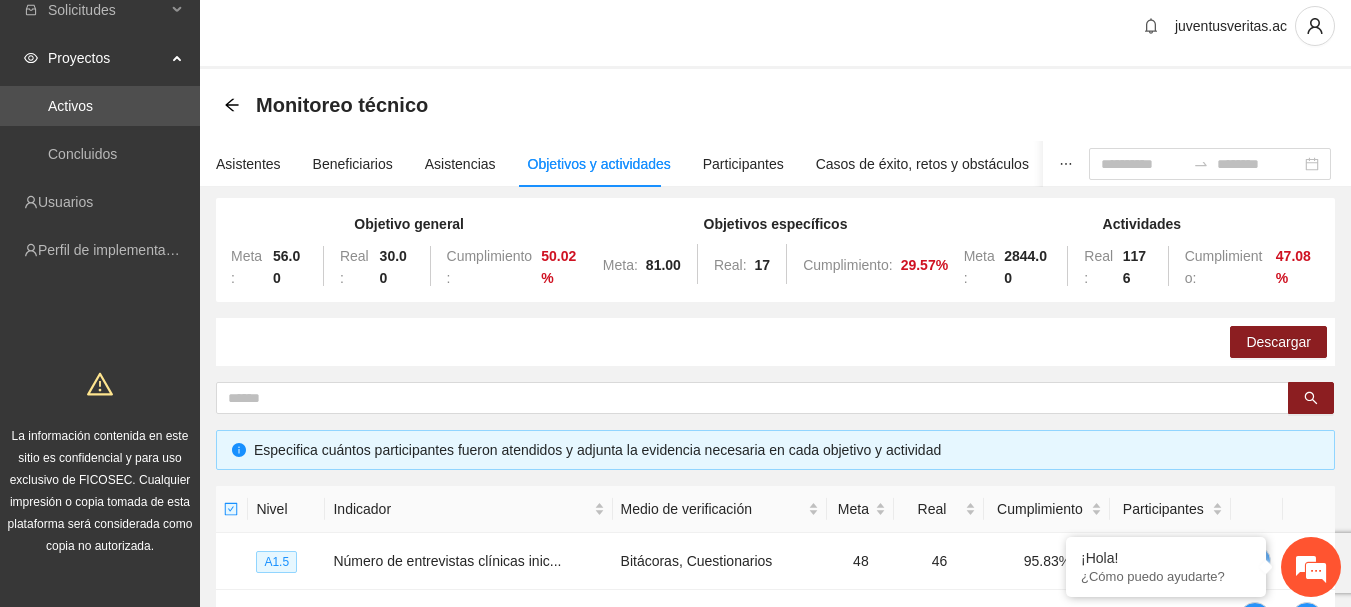 scroll, scrollTop: 0, scrollLeft: 0, axis: both 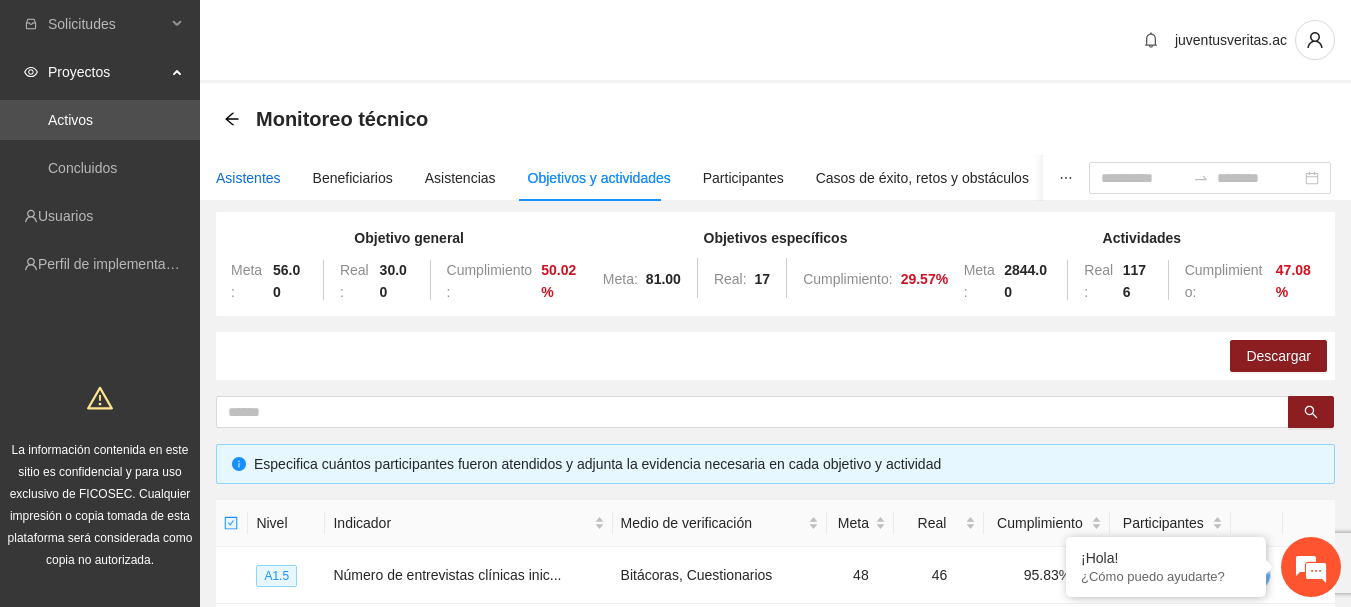 click on "Asistentes" at bounding box center [248, 178] 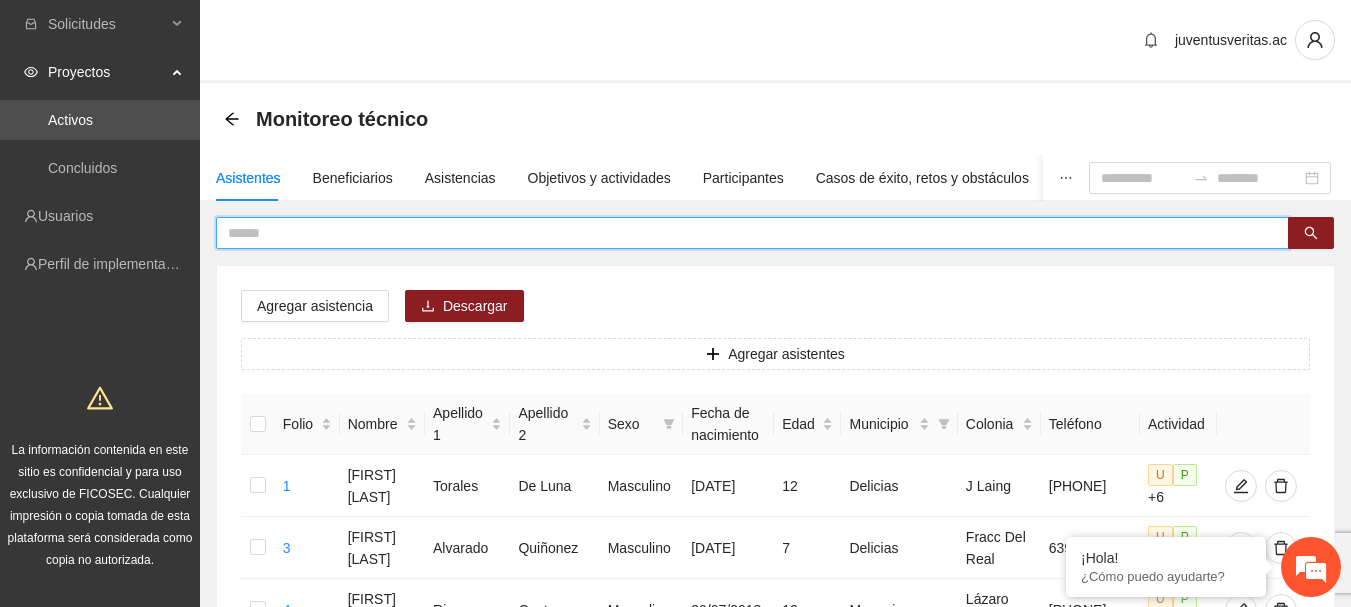 click at bounding box center [744, 233] 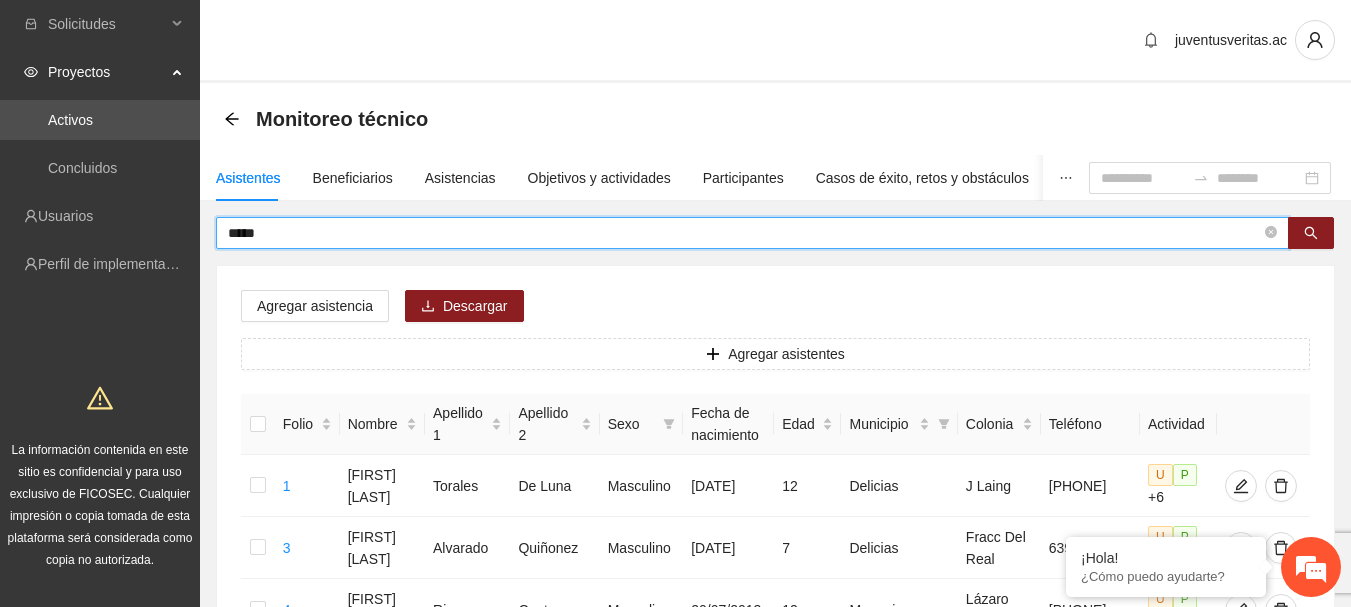 type on "*****" 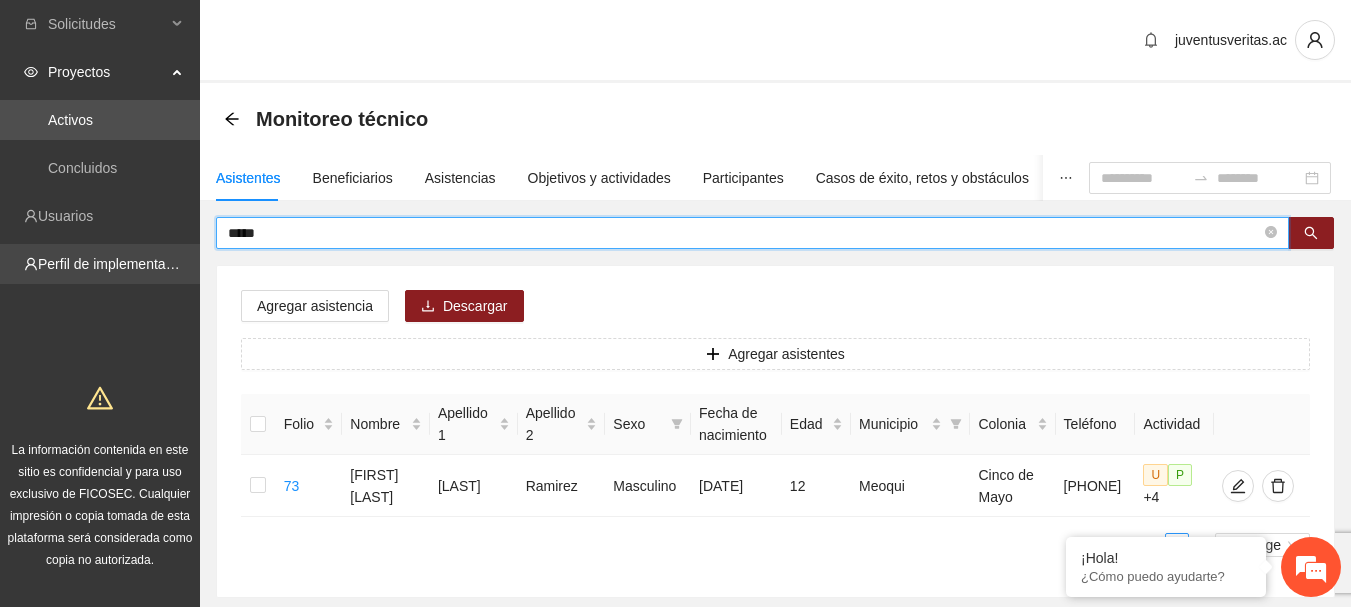drag, startPoint x: 332, startPoint y: 240, endPoint x: 144, endPoint y: 263, distance: 189.40169 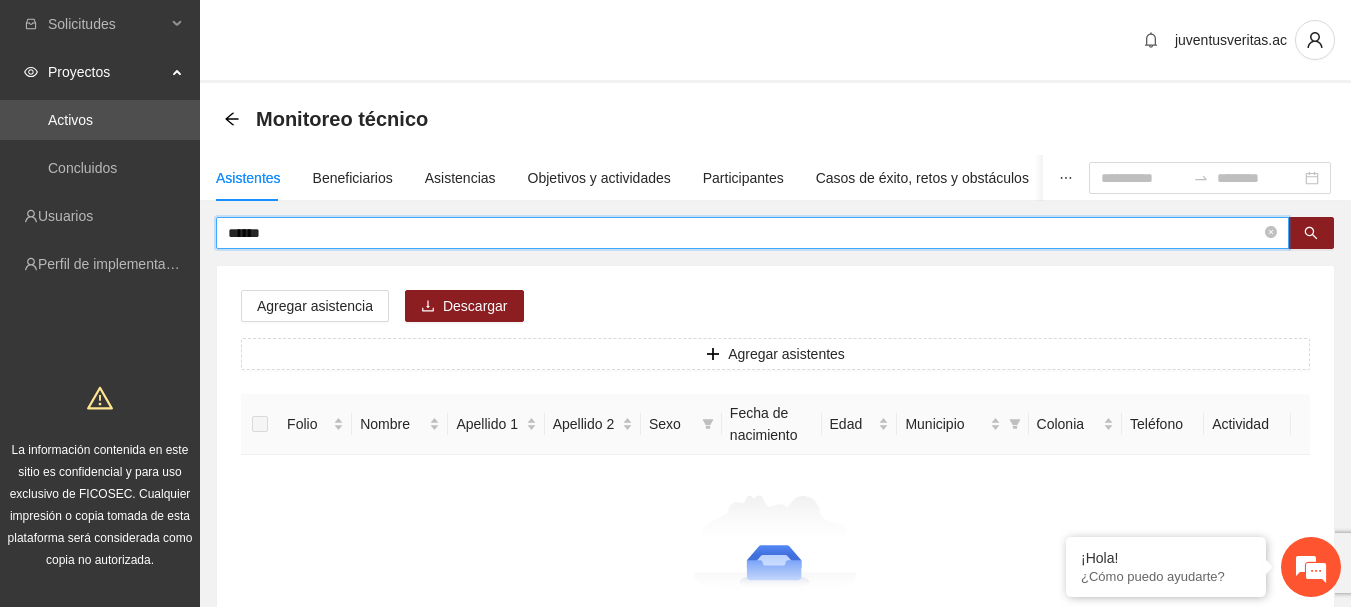 type on "******" 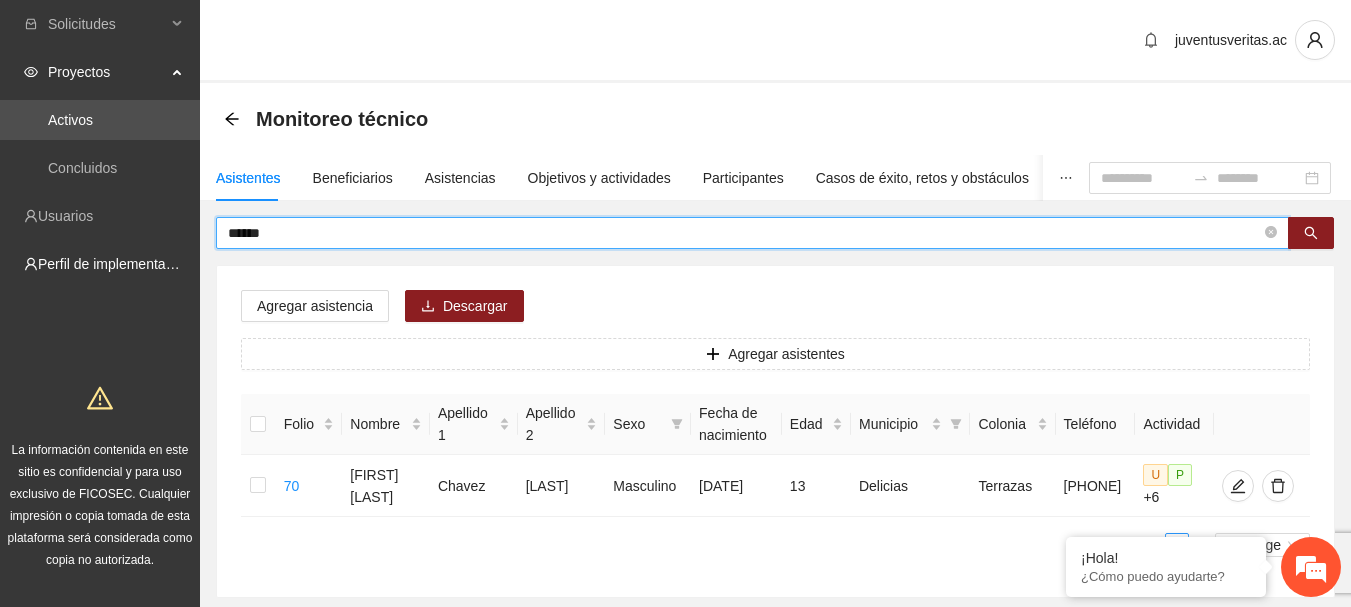 drag, startPoint x: 314, startPoint y: 239, endPoint x: 229, endPoint y: 231, distance: 85.37564 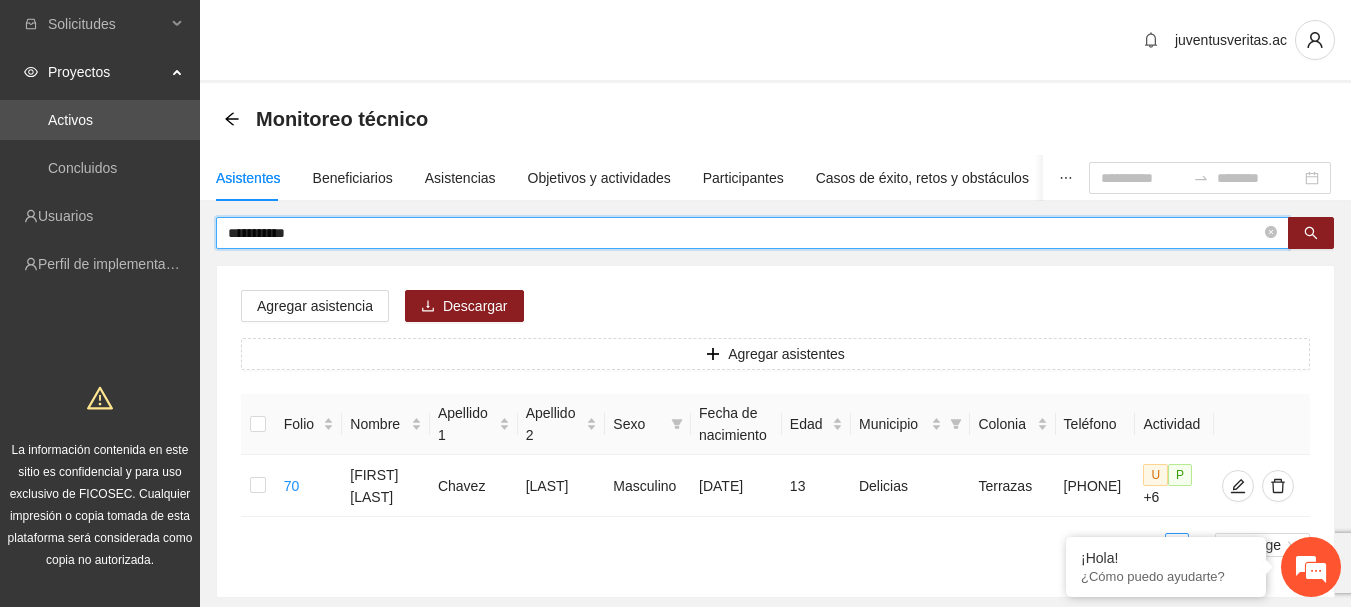 type on "**********" 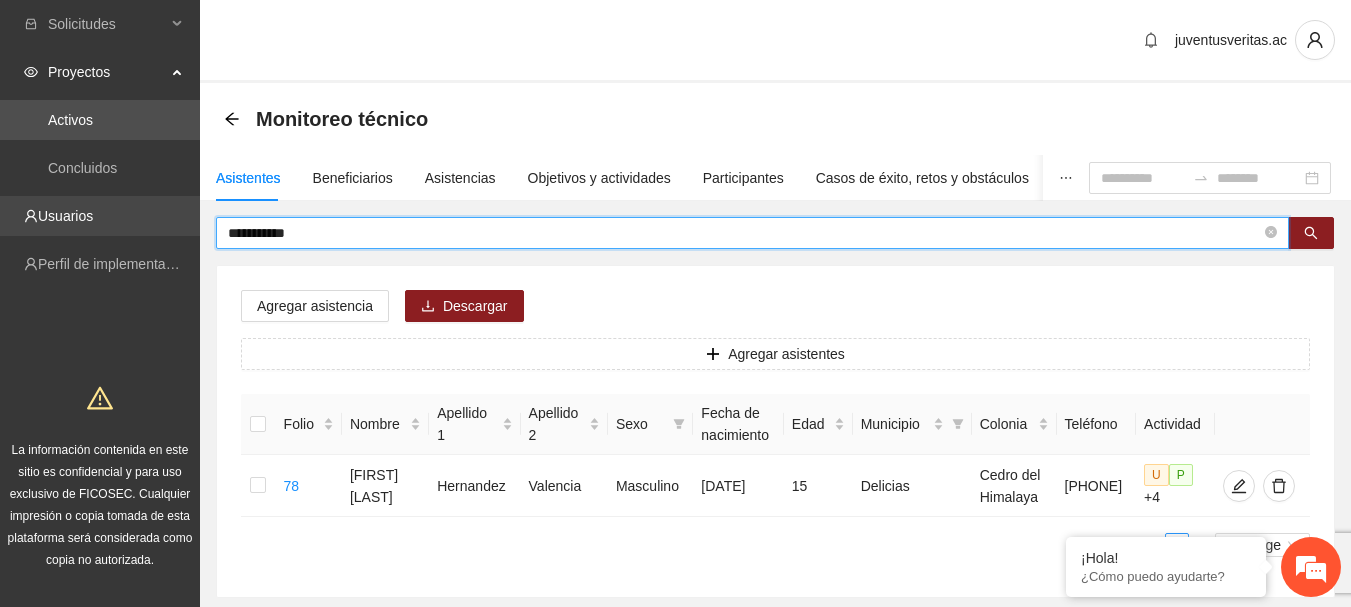 drag, startPoint x: 333, startPoint y: 230, endPoint x: 187, endPoint y: 235, distance: 146.08559 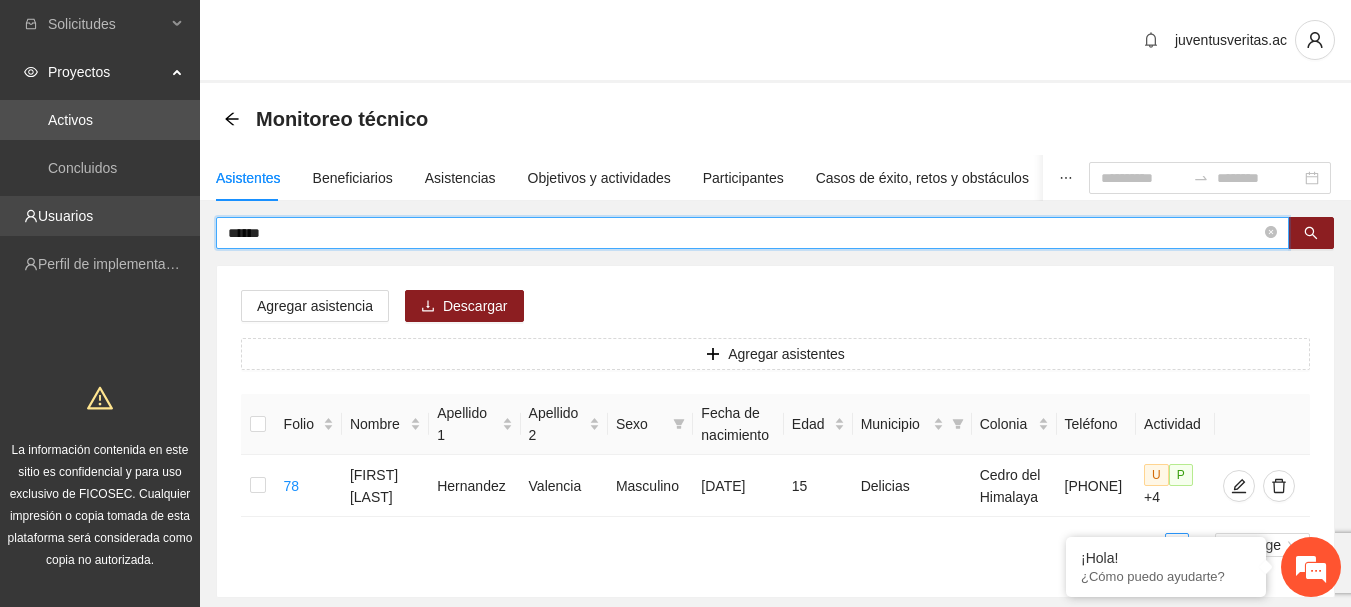 type on "******" 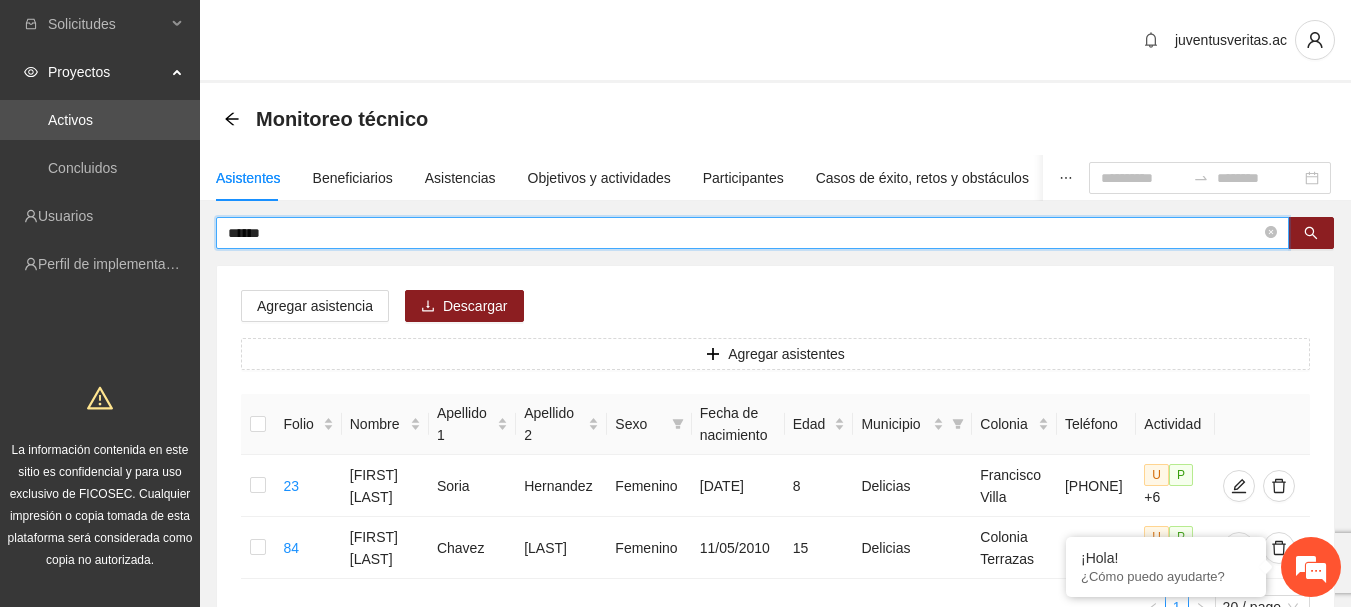 drag, startPoint x: 290, startPoint y: 226, endPoint x: 200, endPoint y: 238, distance: 90.79648 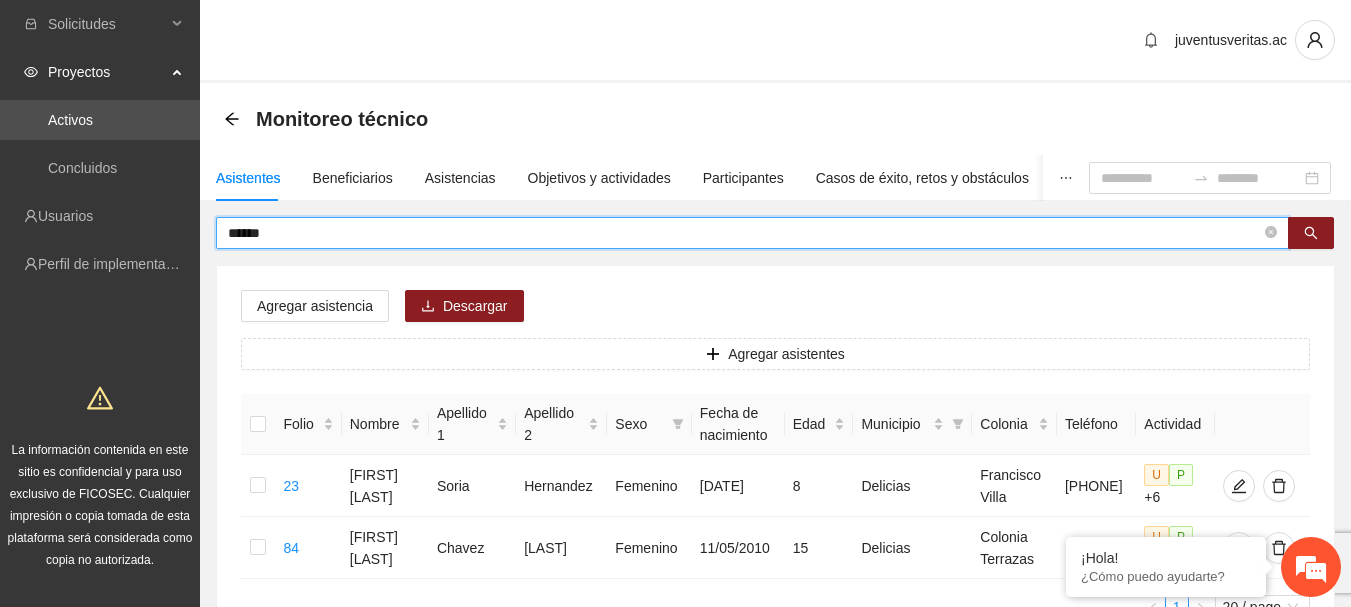 type on "******" 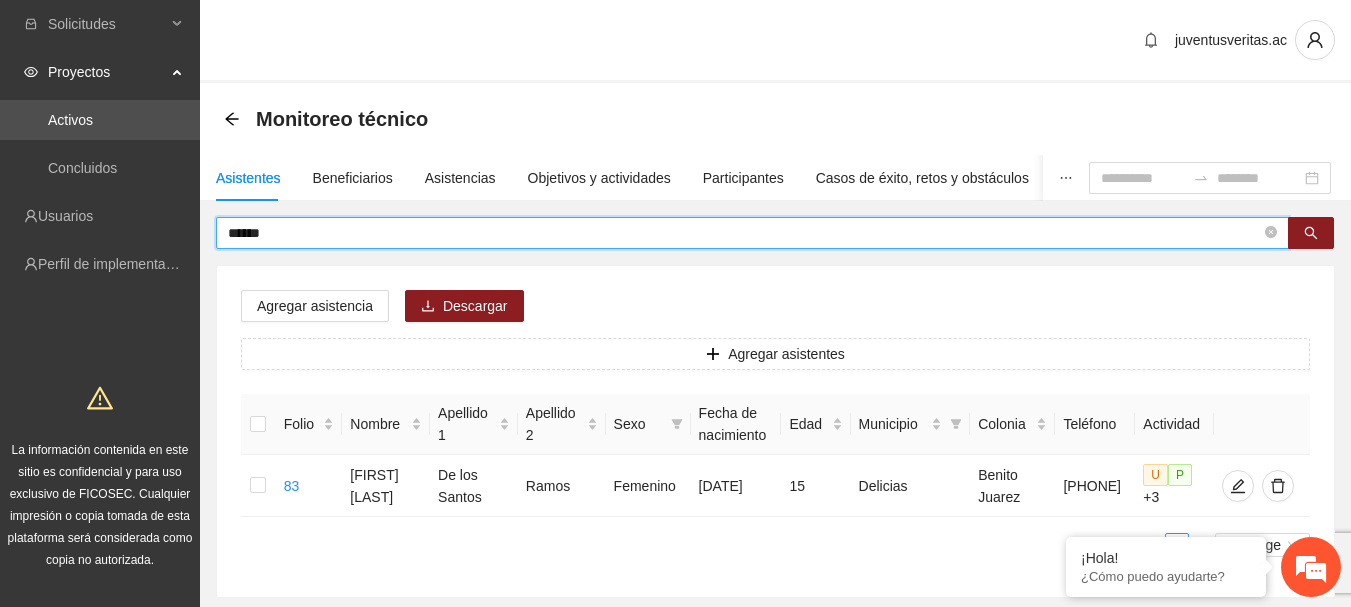 drag, startPoint x: 287, startPoint y: 238, endPoint x: 221, endPoint y: 239, distance: 66.007576 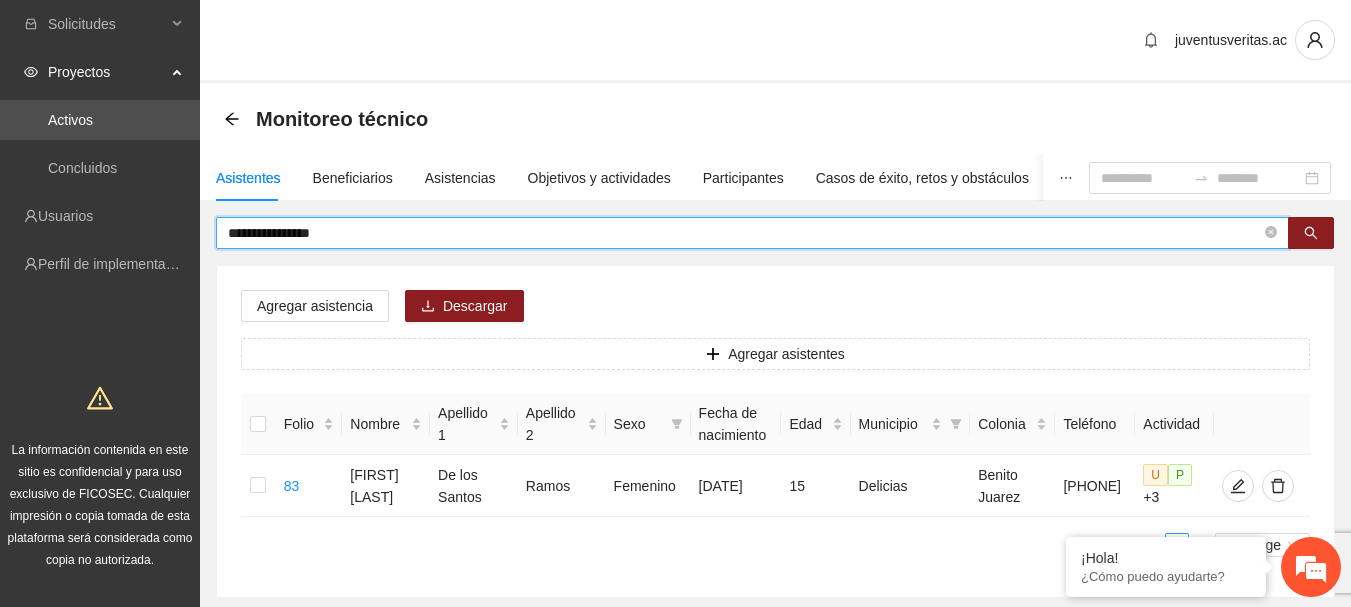 type on "**********" 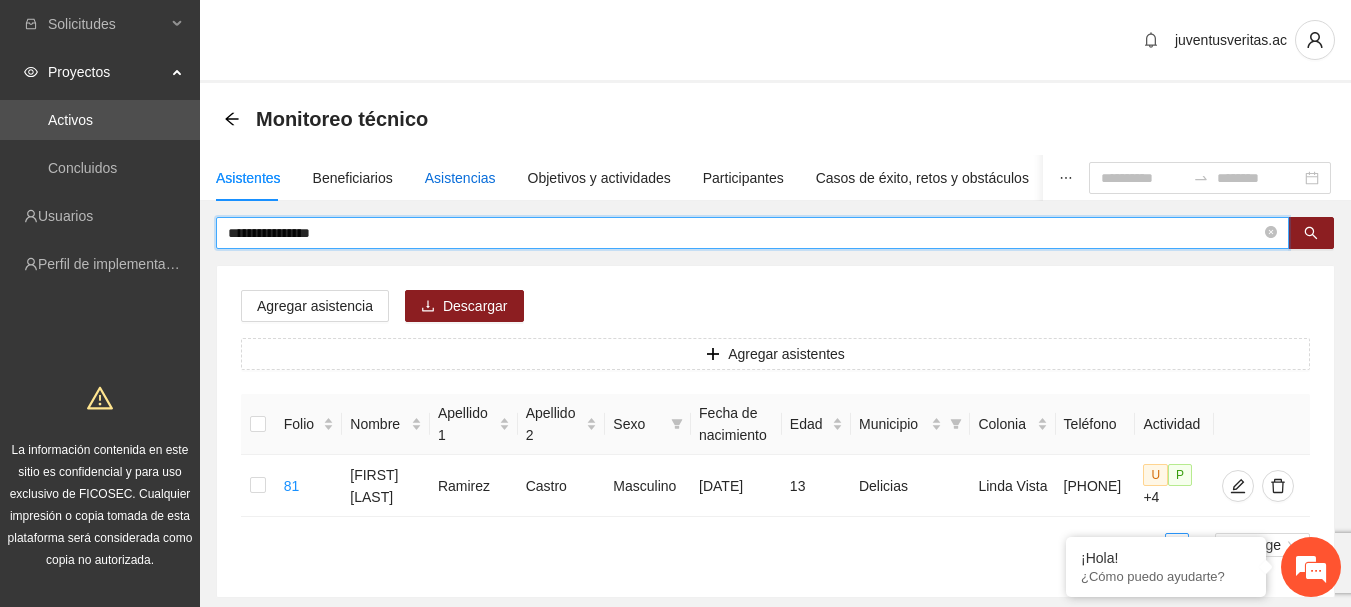 click on "Asistencias" at bounding box center [460, 178] 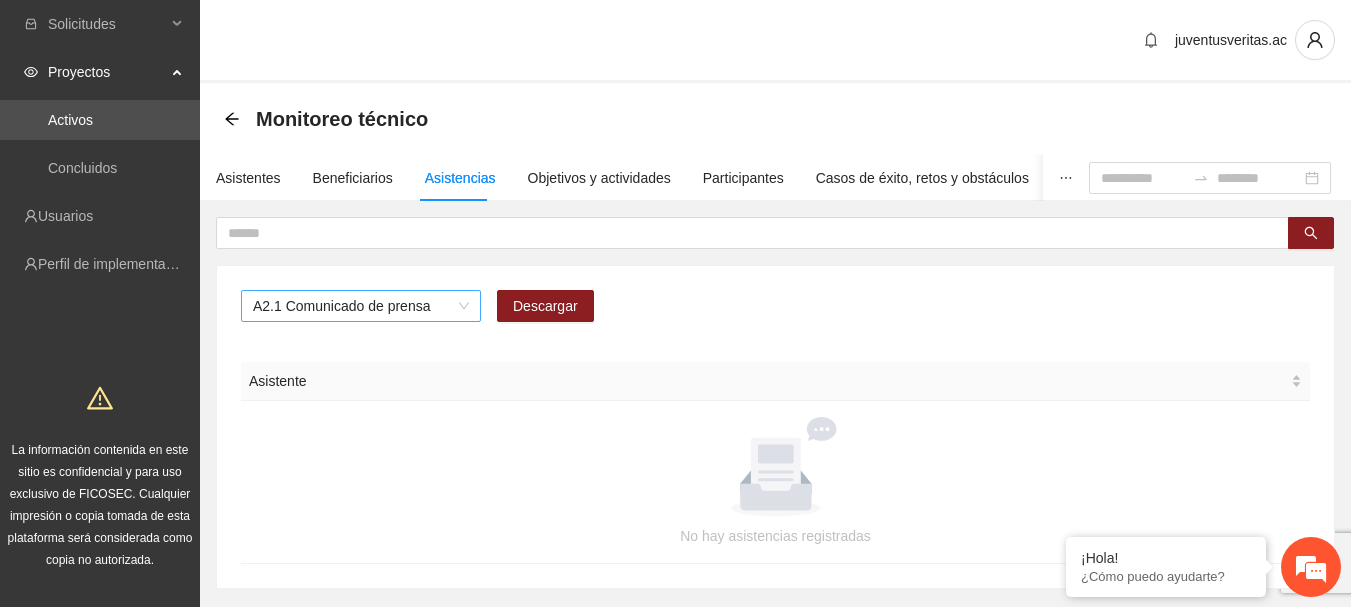 click on "A2.1 Comunicado de prensa" at bounding box center [361, 306] 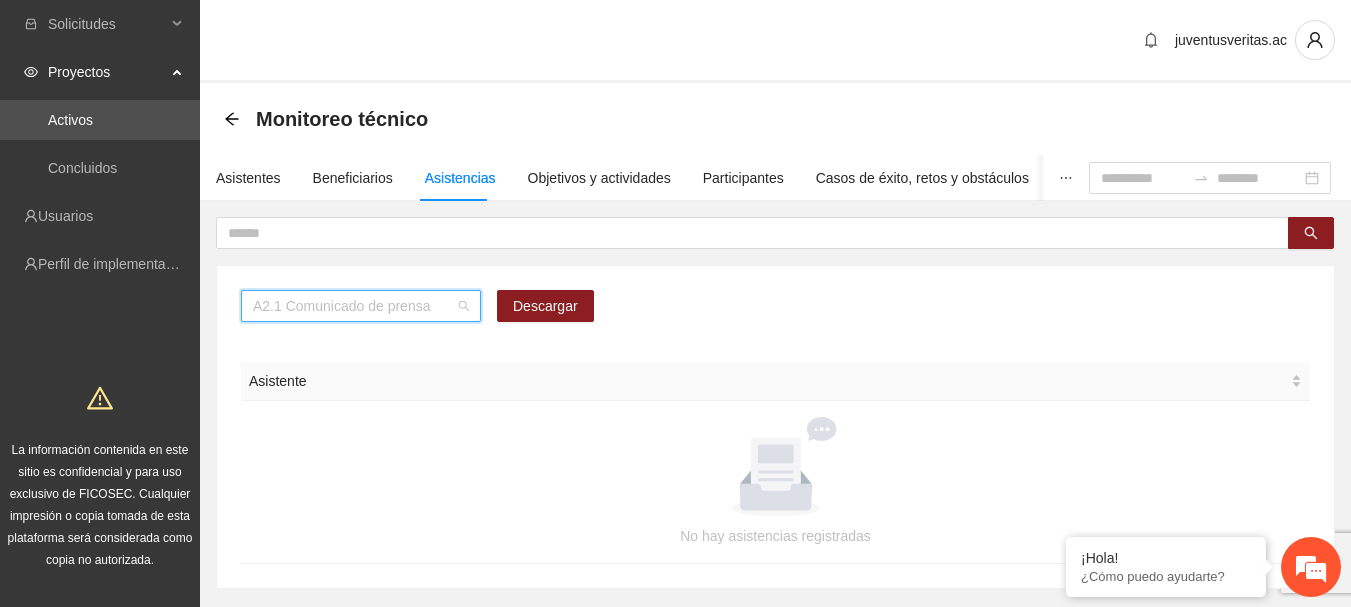 scroll, scrollTop: 256, scrollLeft: 0, axis: vertical 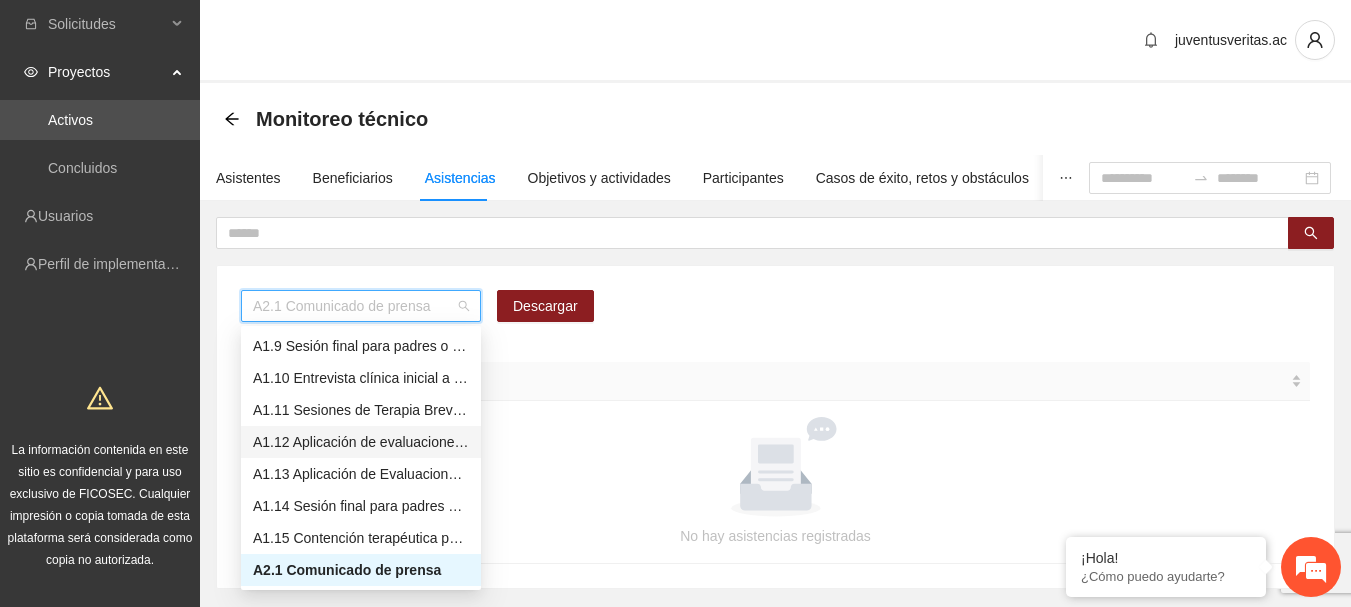 click on "A1.12 Aplicación de evaluaciones Pre a Adolescentes" at bounding box center (361, 442) 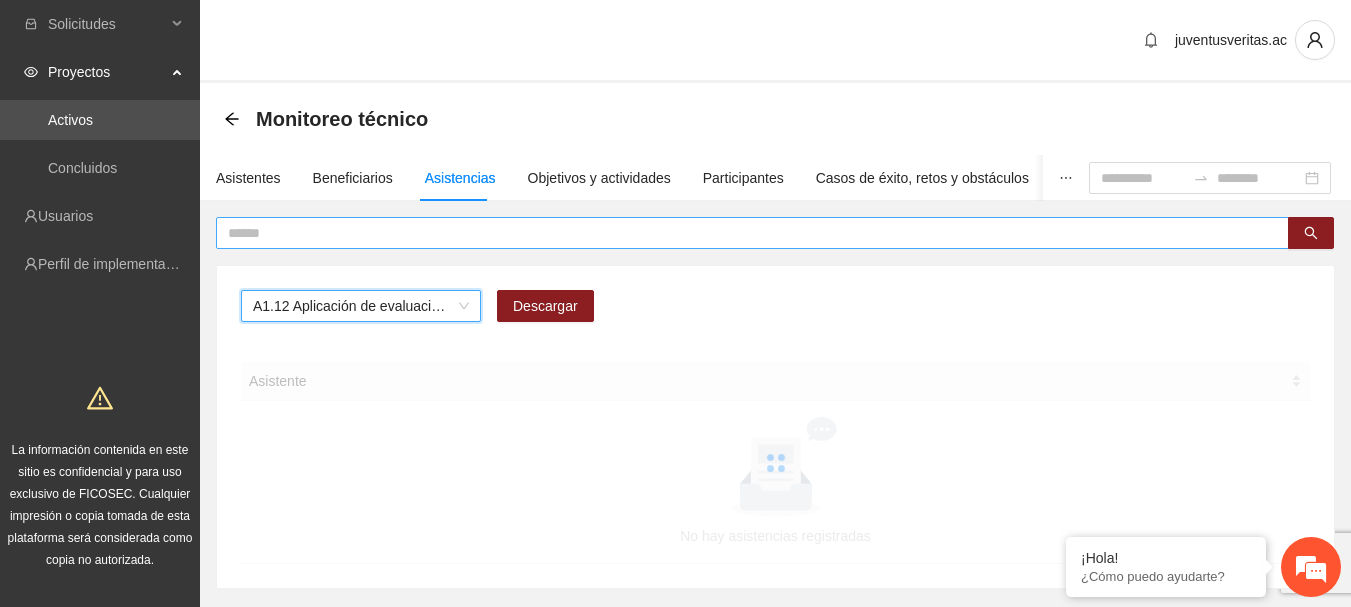 click at bounding box center (744, 233) 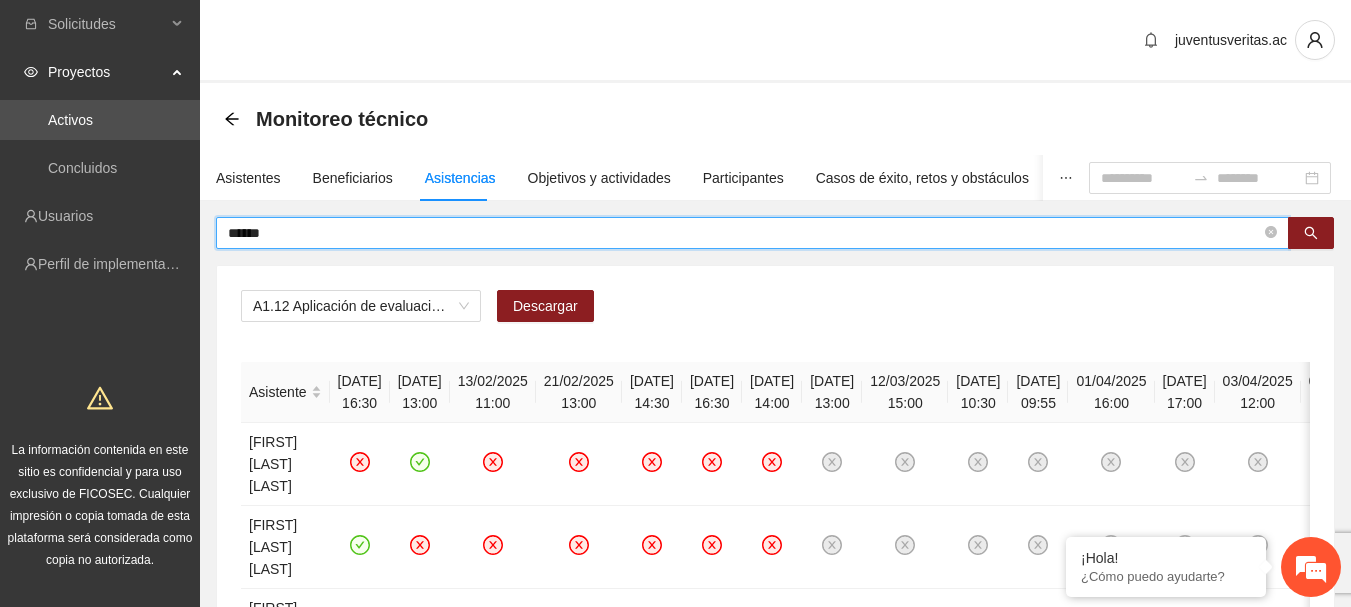 type on "******" 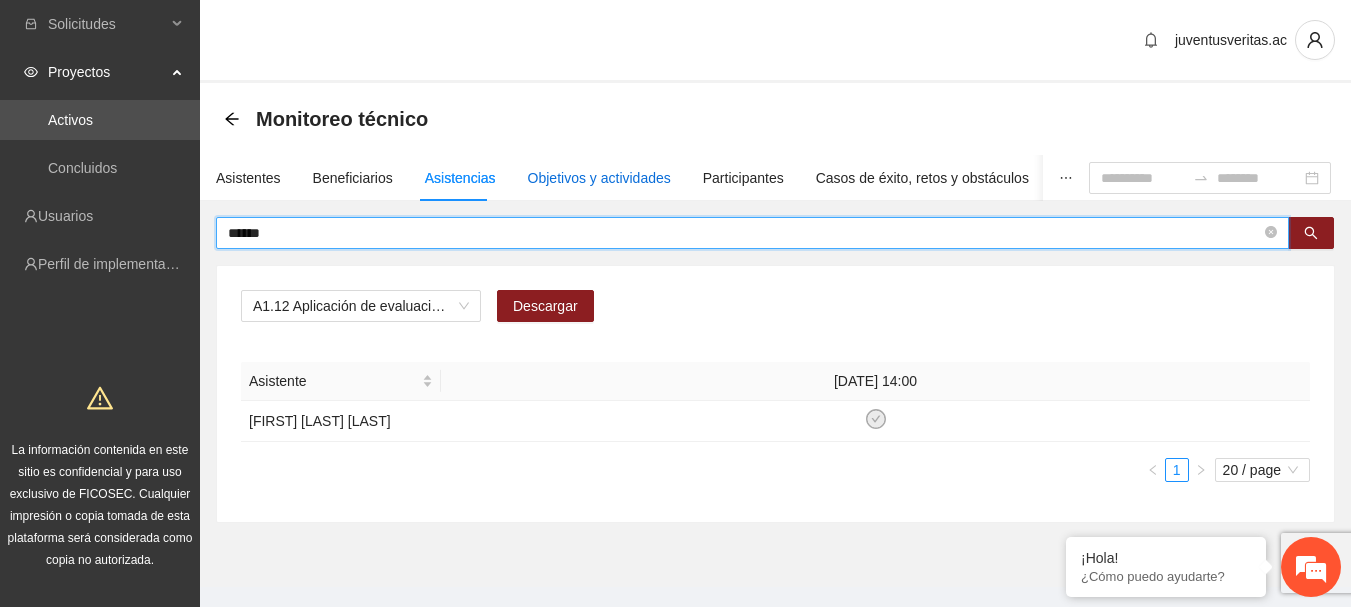 click on "Objetivos y actividades" at bounding box center (599, 178) 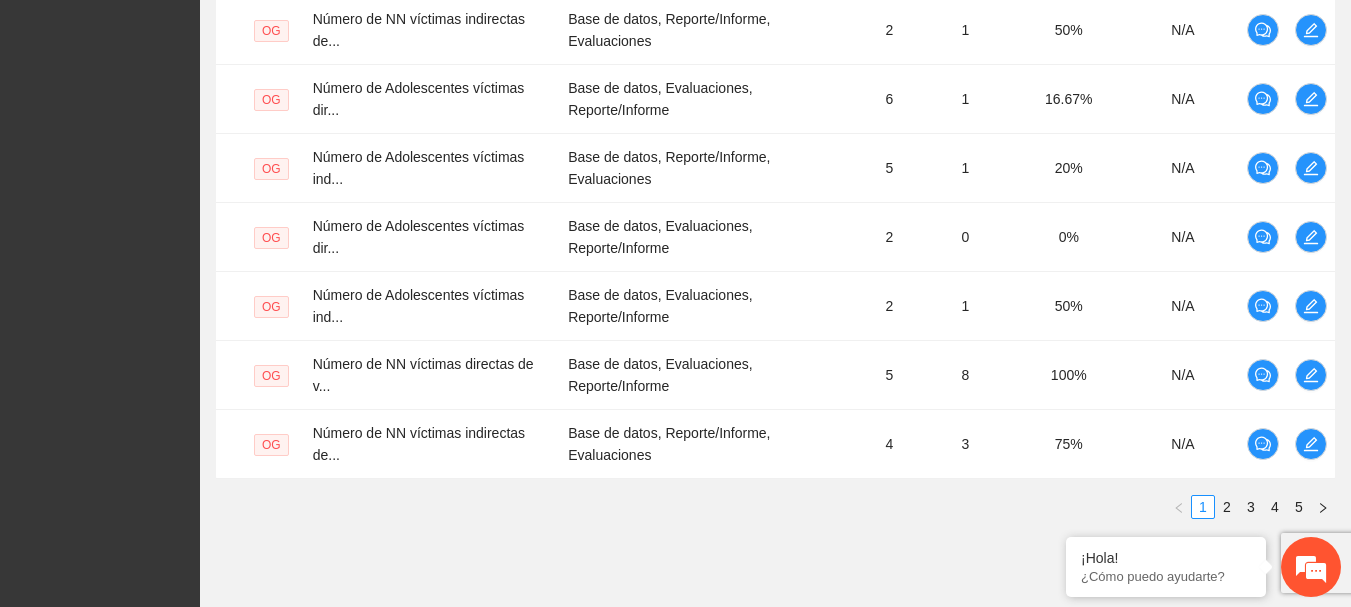 scroll, scrollTop: 822, scrollLeft: 0, axis: vertical 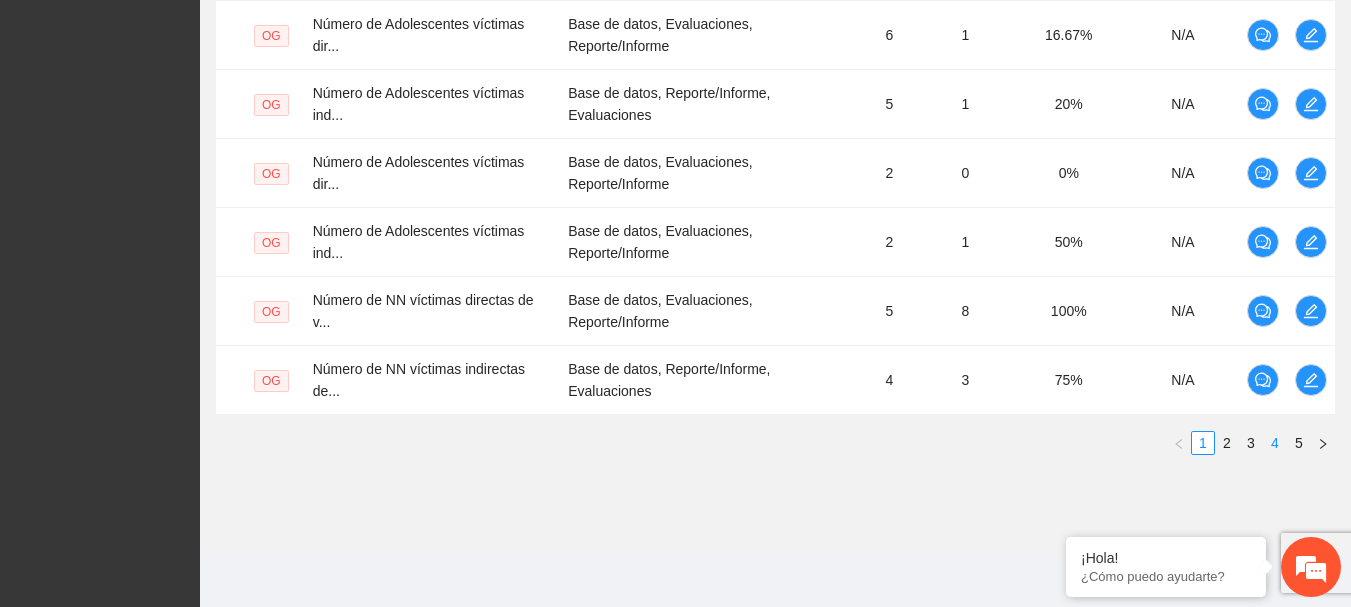 click on "4" at bounding box center [1275, 443] 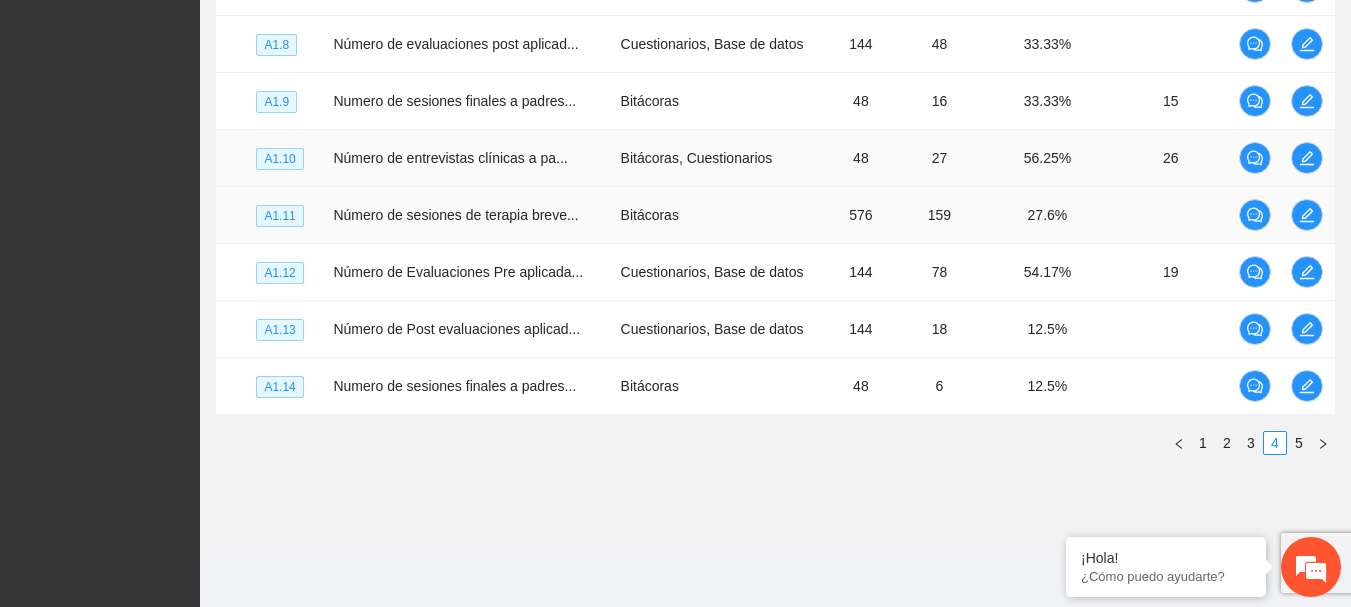scroll, scrollTop: 602, scrollLeft: 0, axis: vertical 